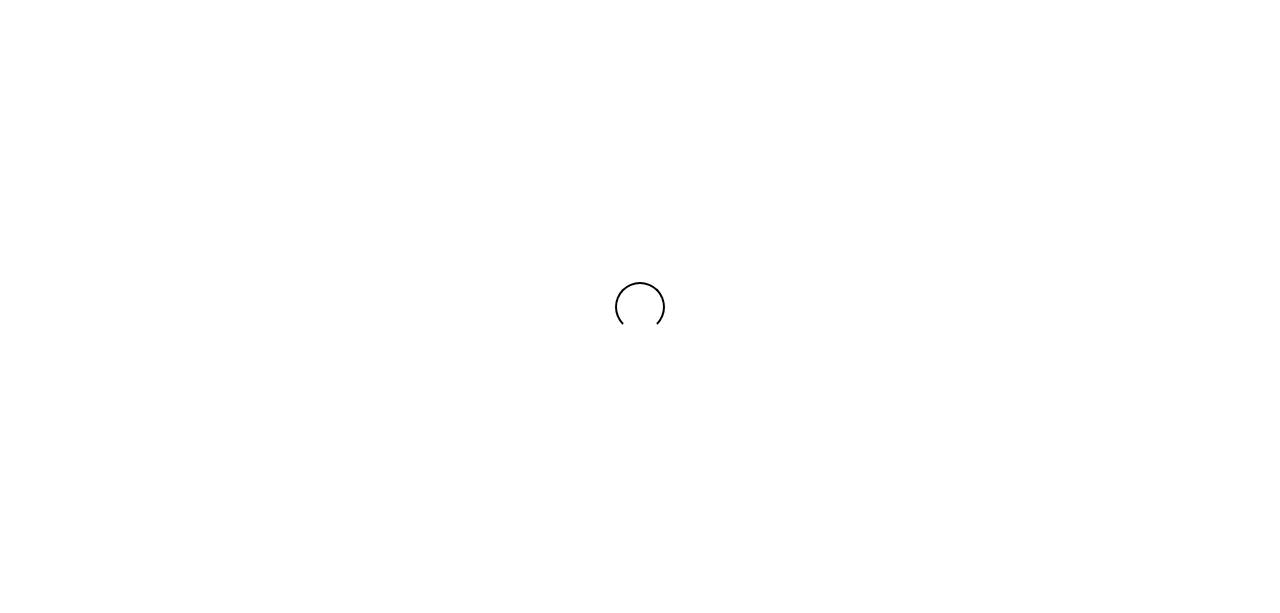 scroll, scrollTop: 0, scrollLeft: 0, axis: both 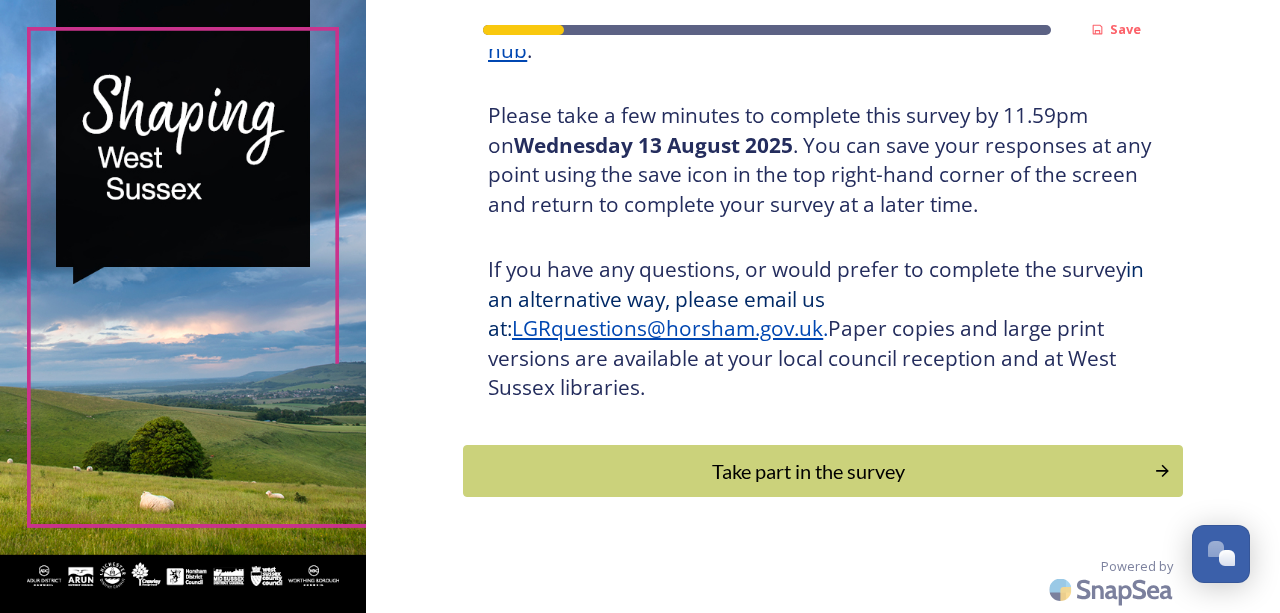drag, startPoint x: 852, startPoint y: 454, endPoint x: 866, endPoint y: 456, distance: 14.142136 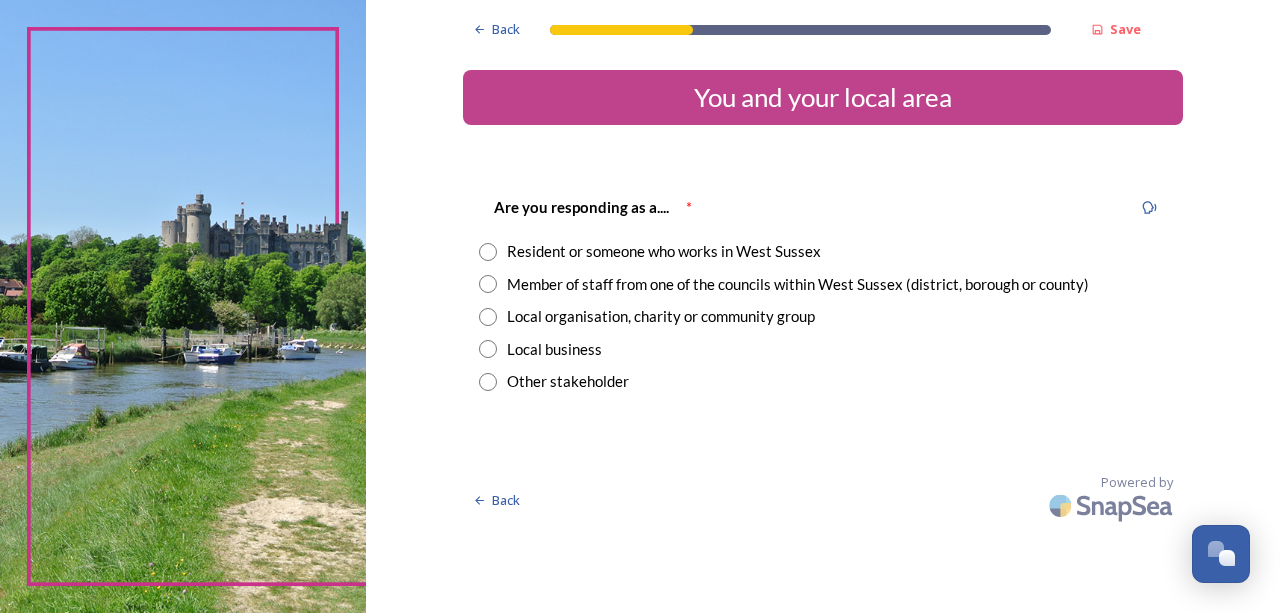 click at bounding box center [488, 252] 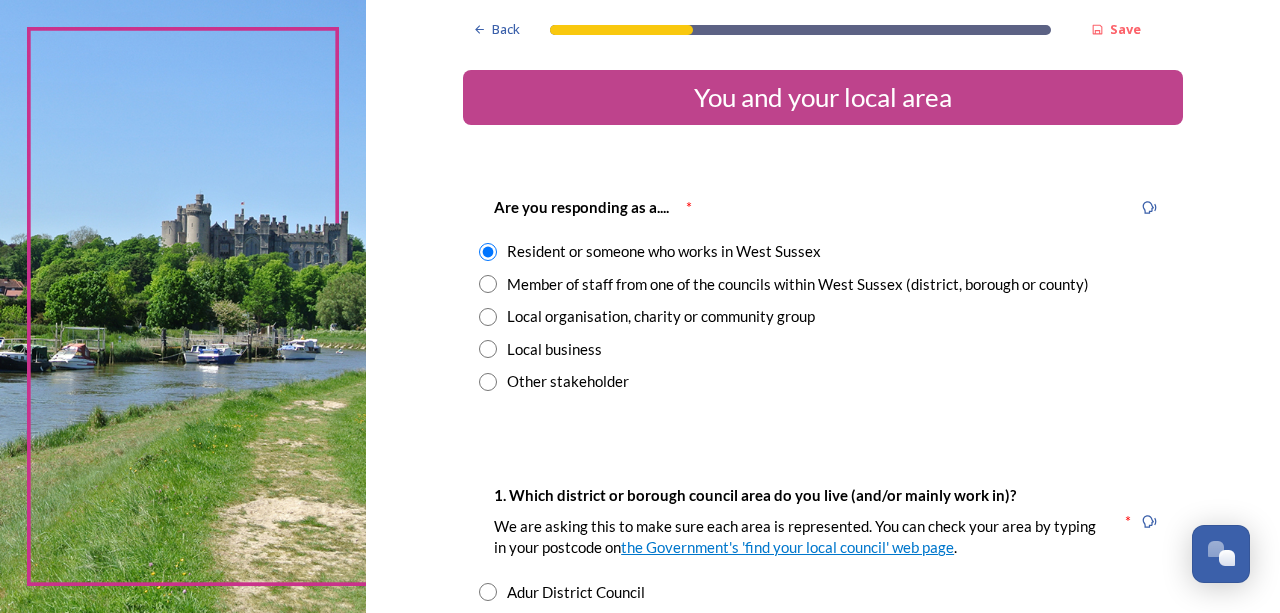 scroll, scrollTop: 222, scrollLeft: 0, axis: vertical 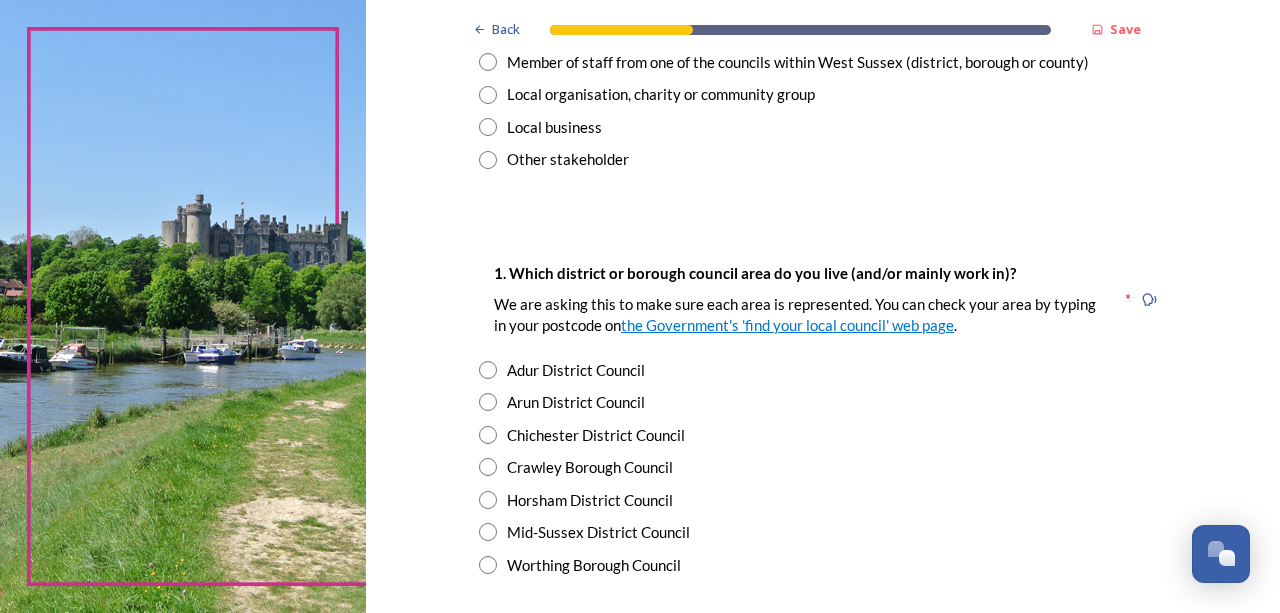 click at bounding box center [488, 565] 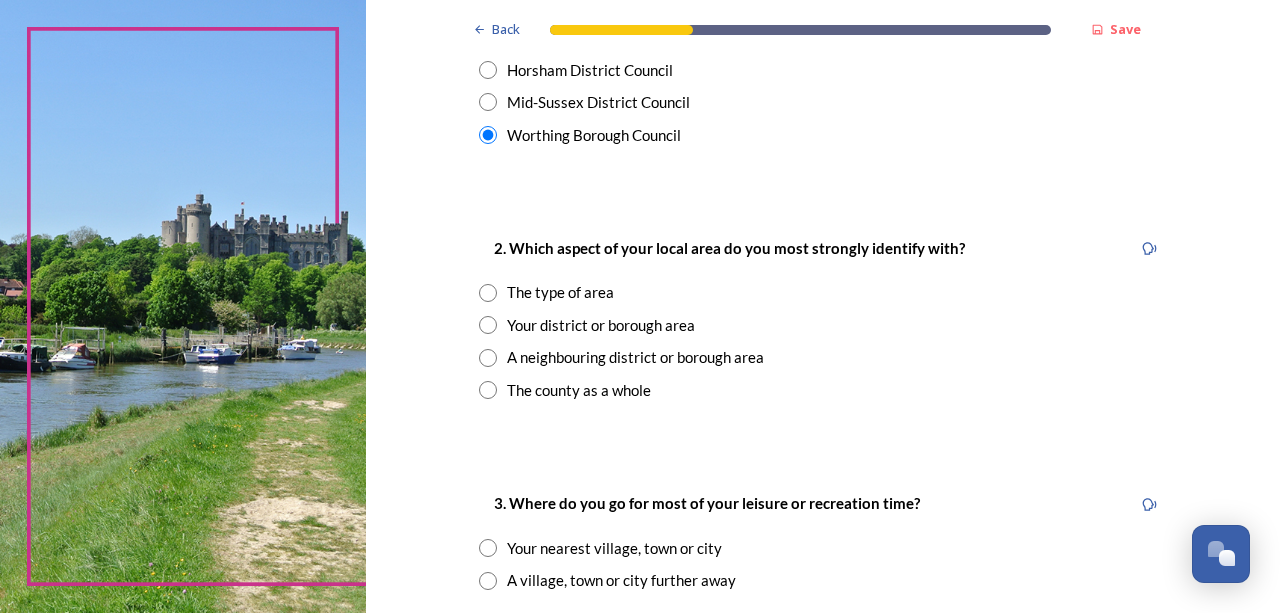 scroll, scrollTop: 666, scrollLeft: 0, axis: vertical 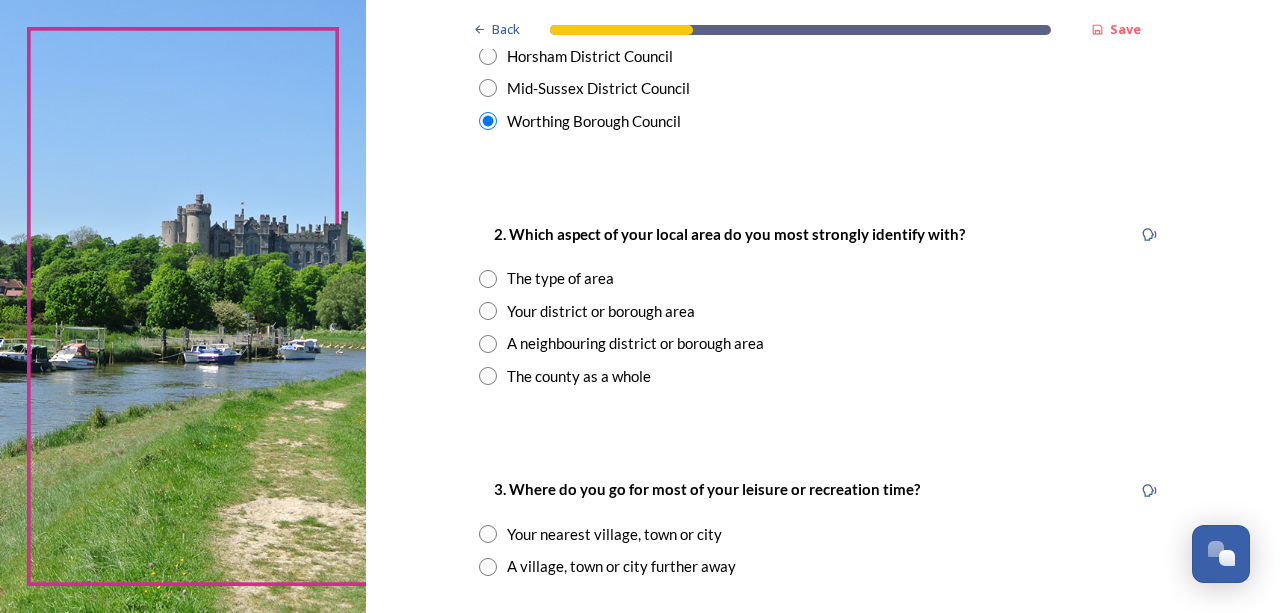 click at bounding box center (488, 311) 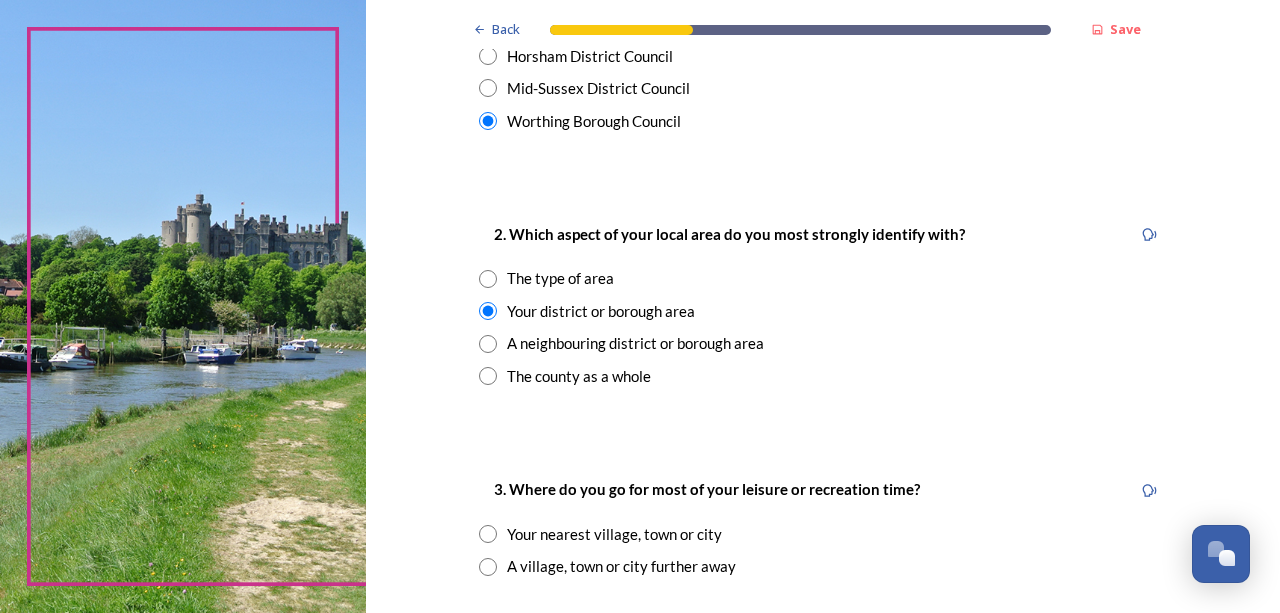 scroll, scrollTop: 888, scrollLeft: 0, axis: vertical 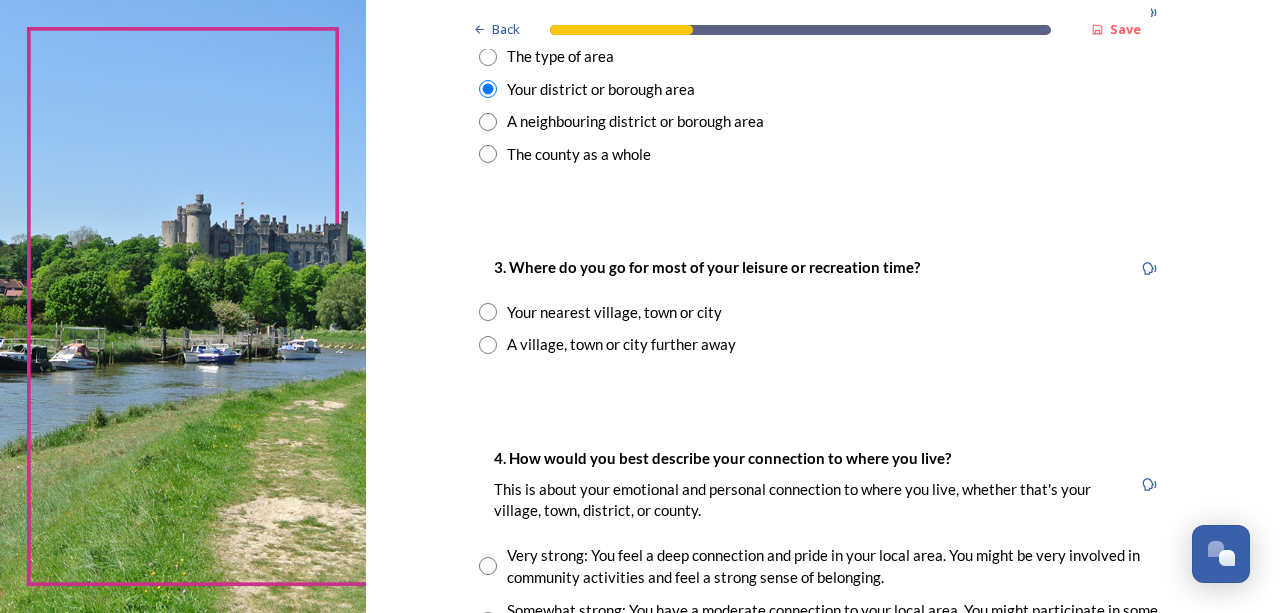 click at bounding box center [488, 345] 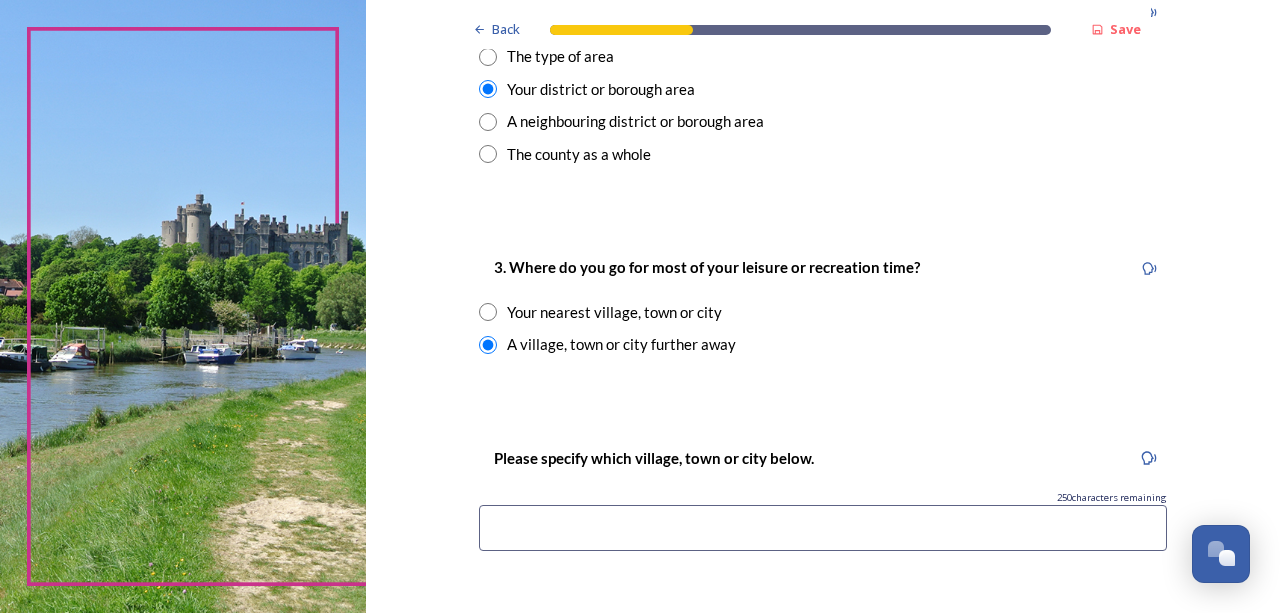 click at bounding box center [823, 528] 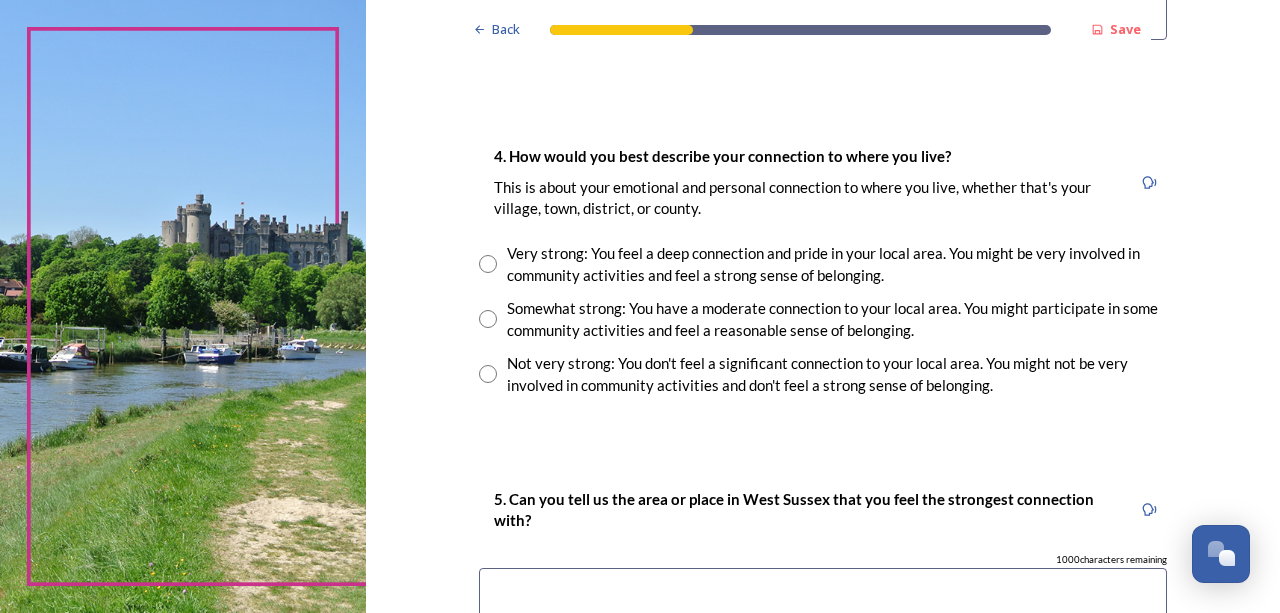 scroll, scrollTop: 1555, scrollLeft: 0, axis: vertical 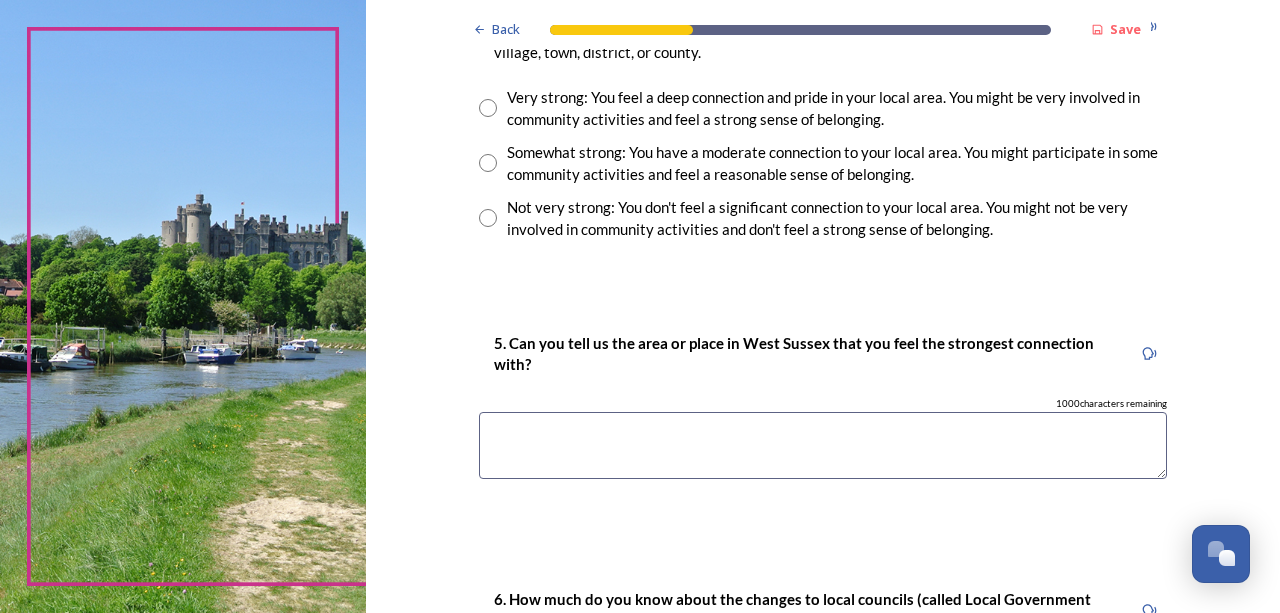 type on "[PLACE], [PLACE]" 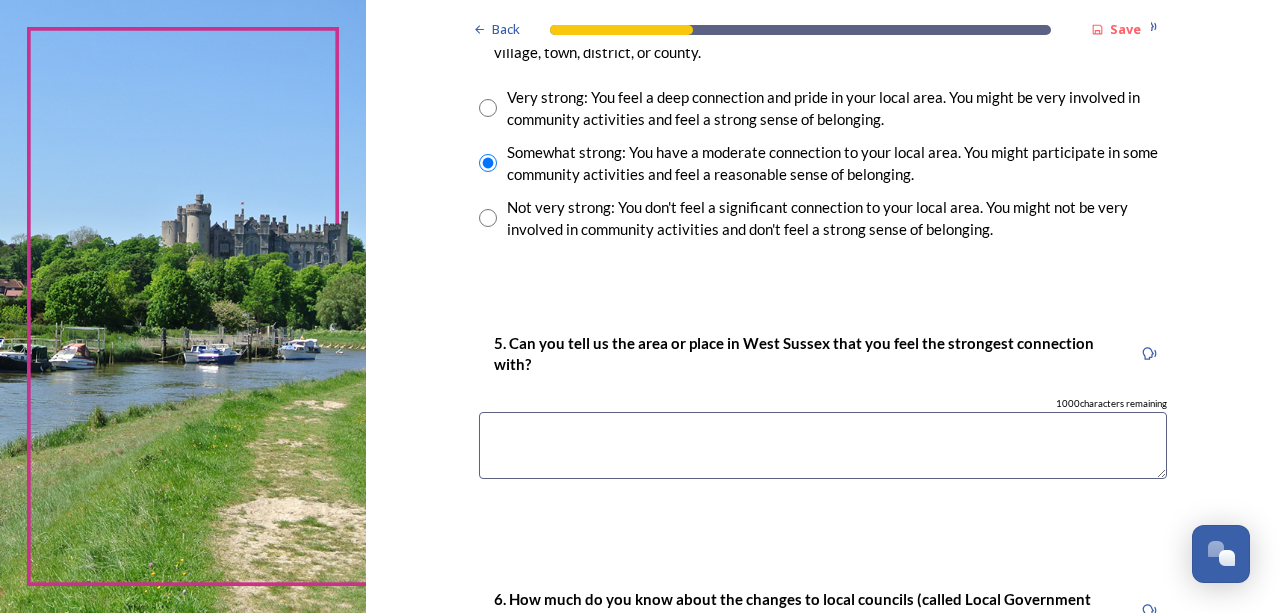 click at bounding box center (823, 445) 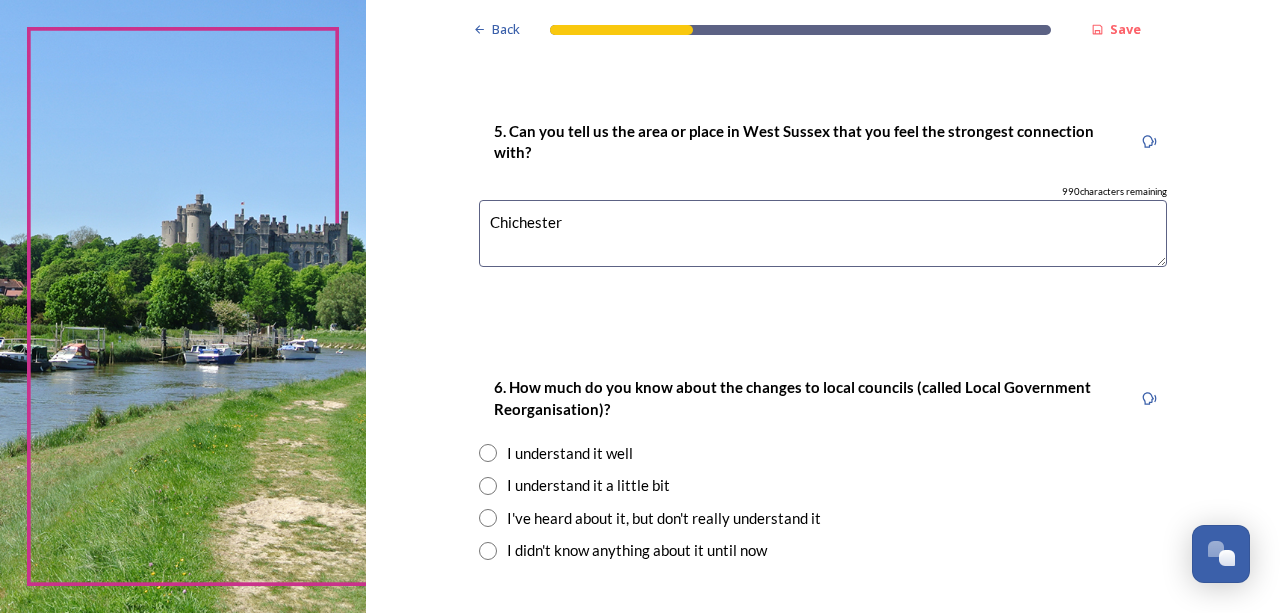 scroll, scrollTop: 1778, scrollLeft: 0, axis: vertical 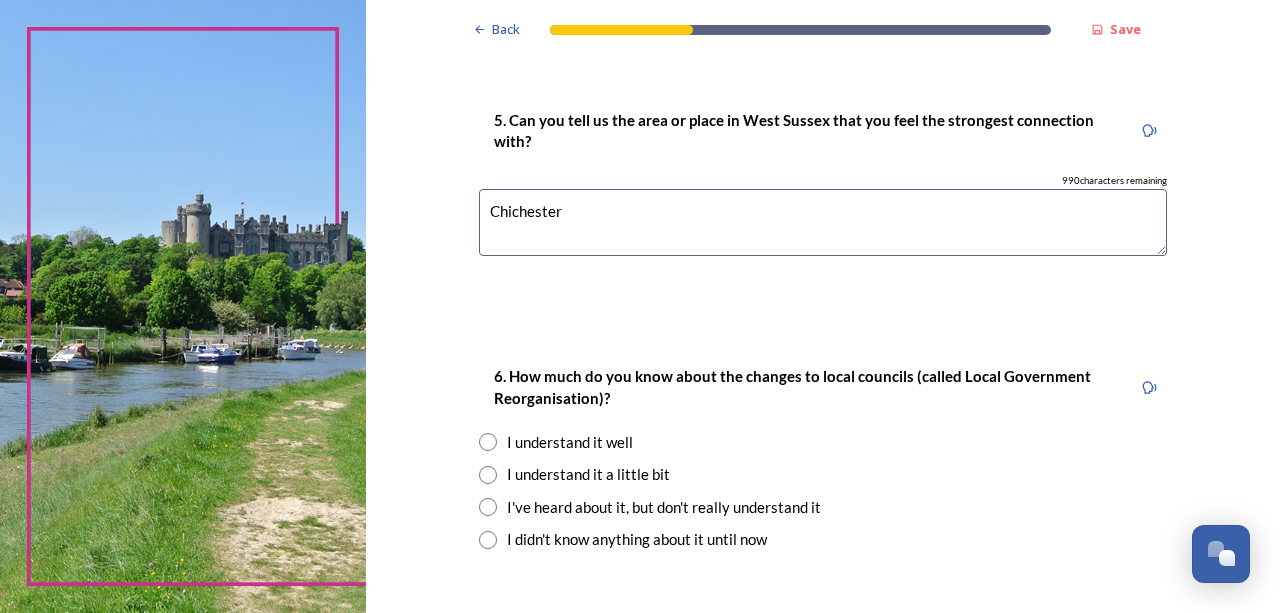 type on "Chichester" 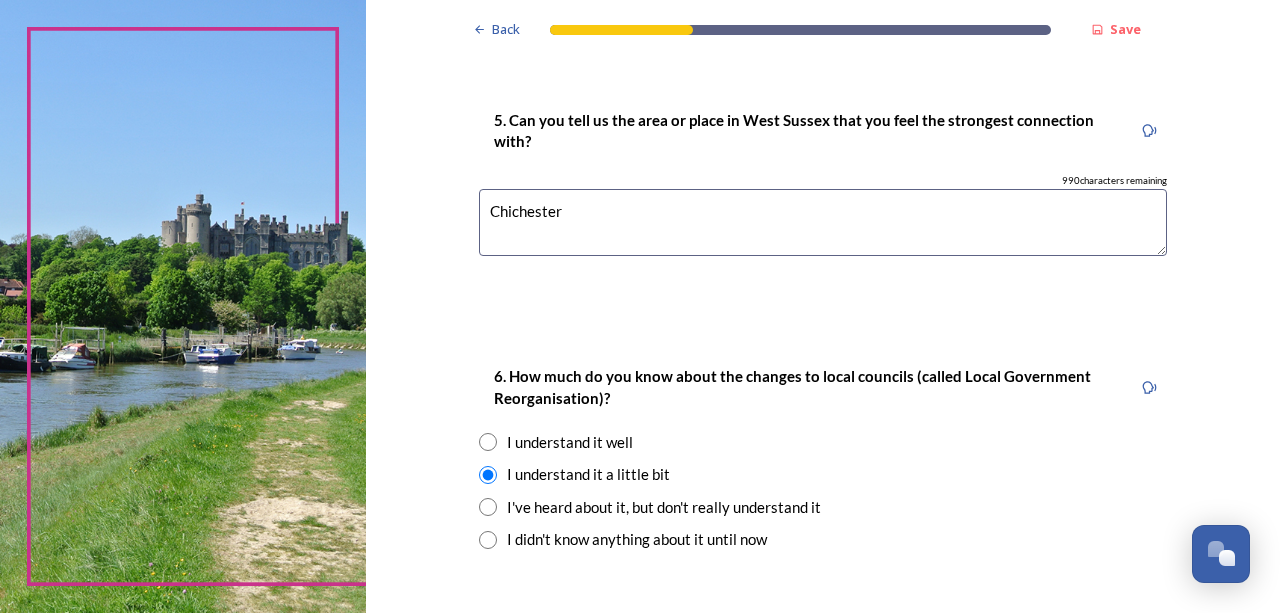 scroll, scrollTop: 1967, scrollLeft: 0, axis: vertical 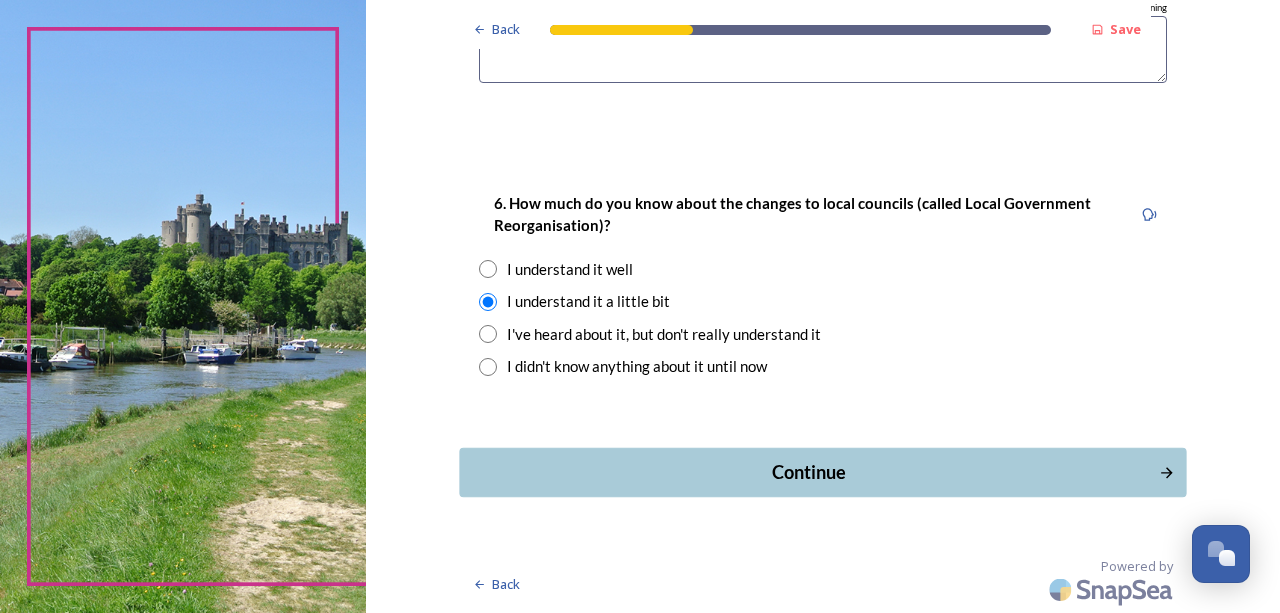 click on "Continue" at bounding box center (809, 472) 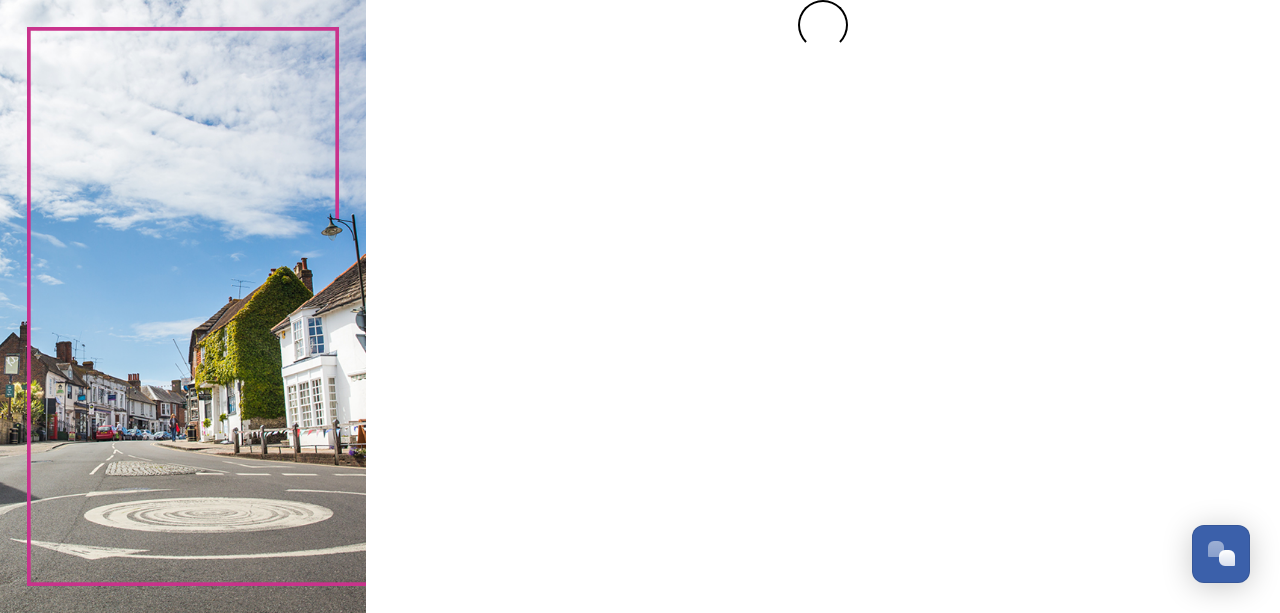 scroll, scrollTop: 0, scrollLeft: 0, axis: both 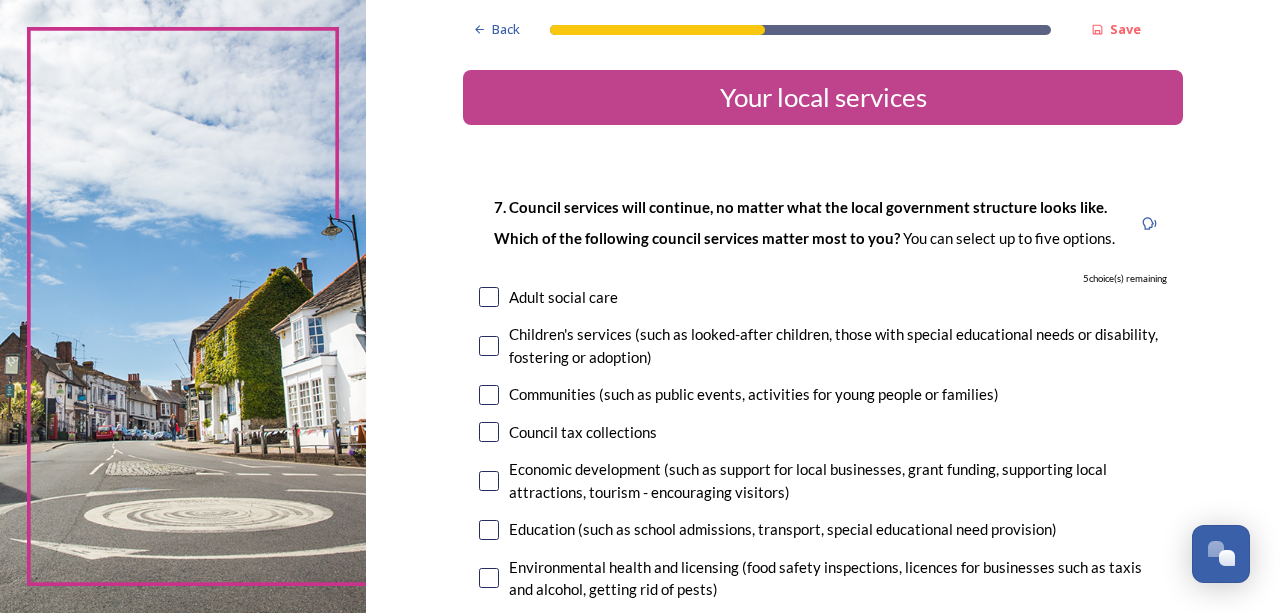 click at bounding box center (489, 297) 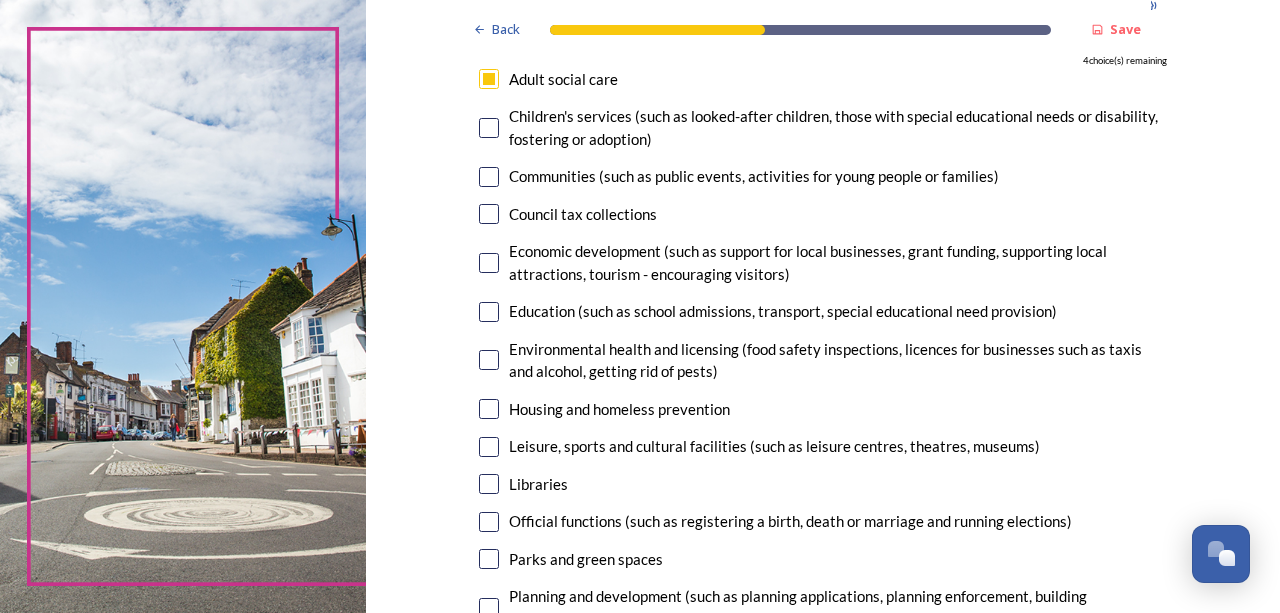 scroll, scrollTop: 222, scrollLeft: 0, axis: vertical 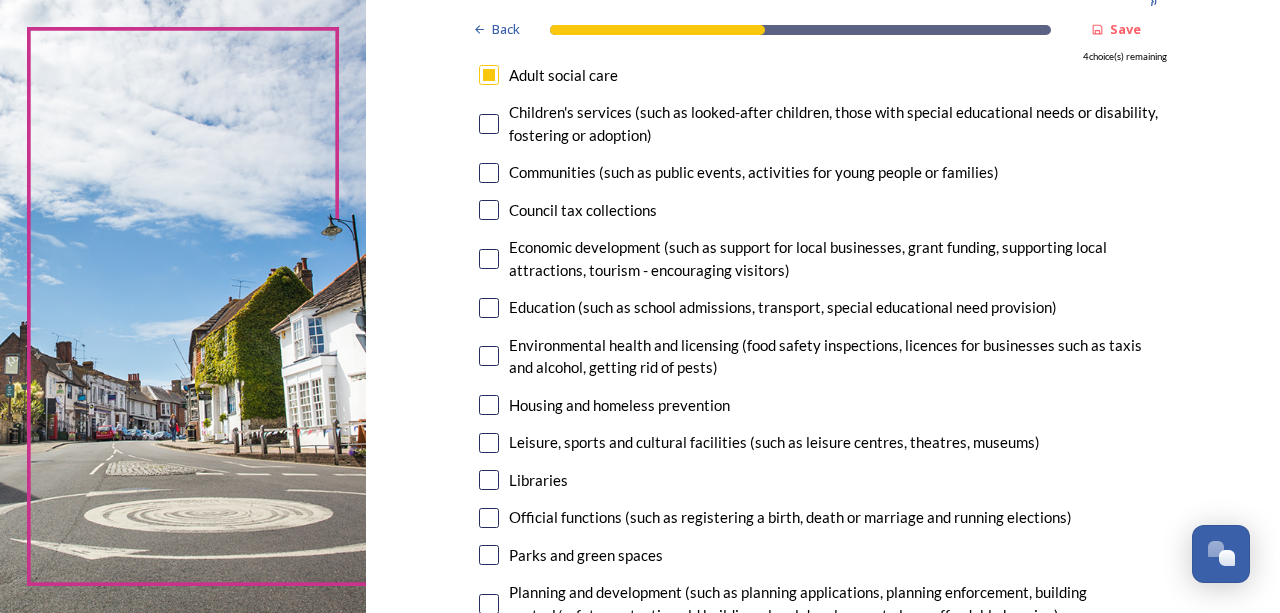 click at bounding box center [489, 259] 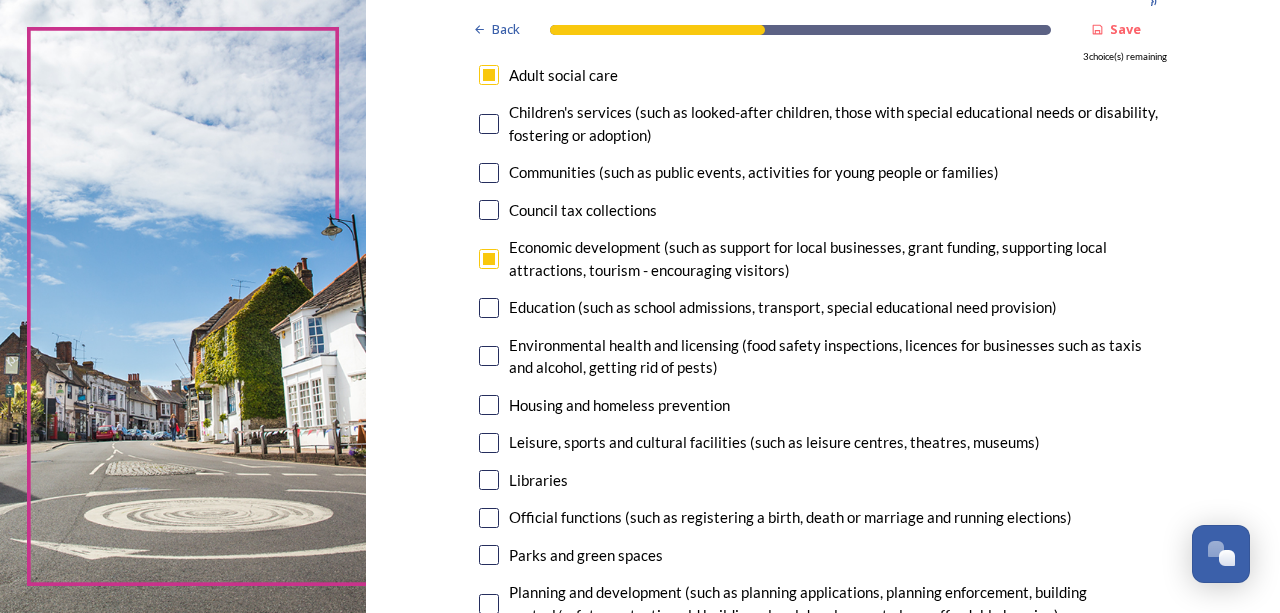 click at bounding box center (489, 405) 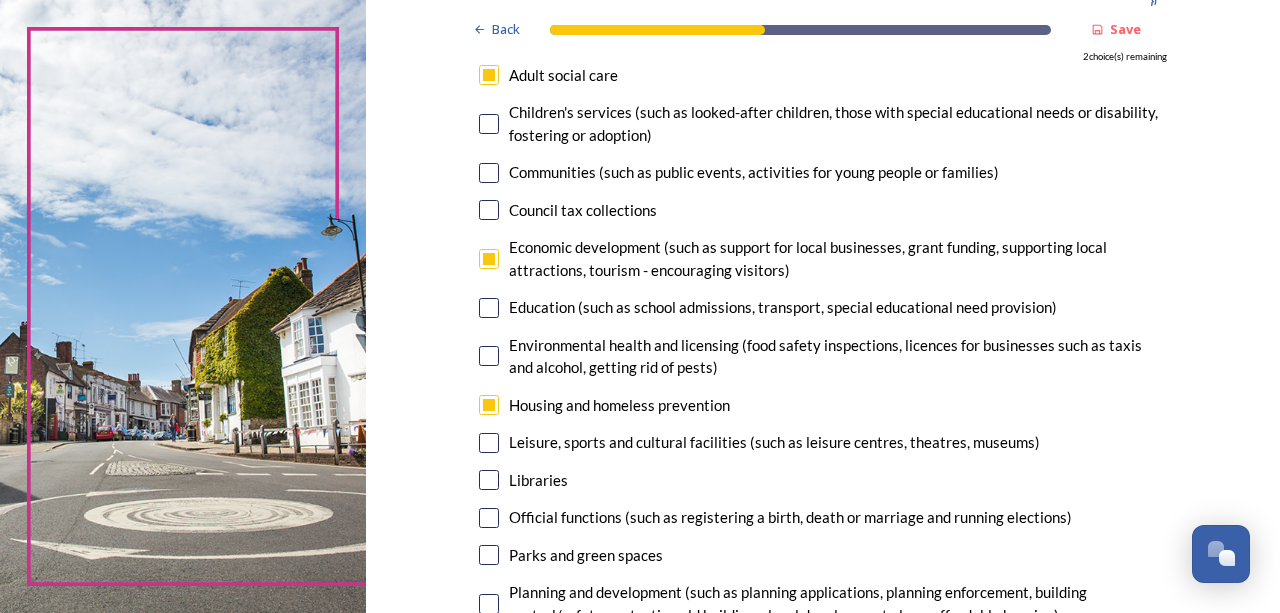 scroll, scrollTop: 444, scrollLeft: 0, axis: vertical 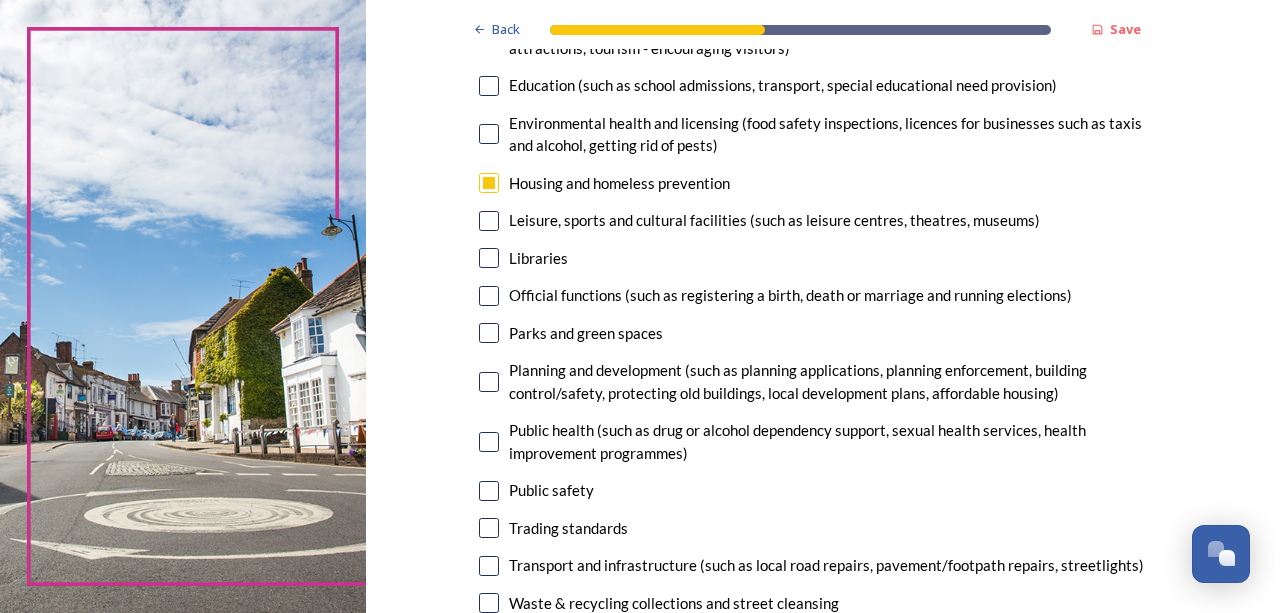 click at bounding box center (489, 221) 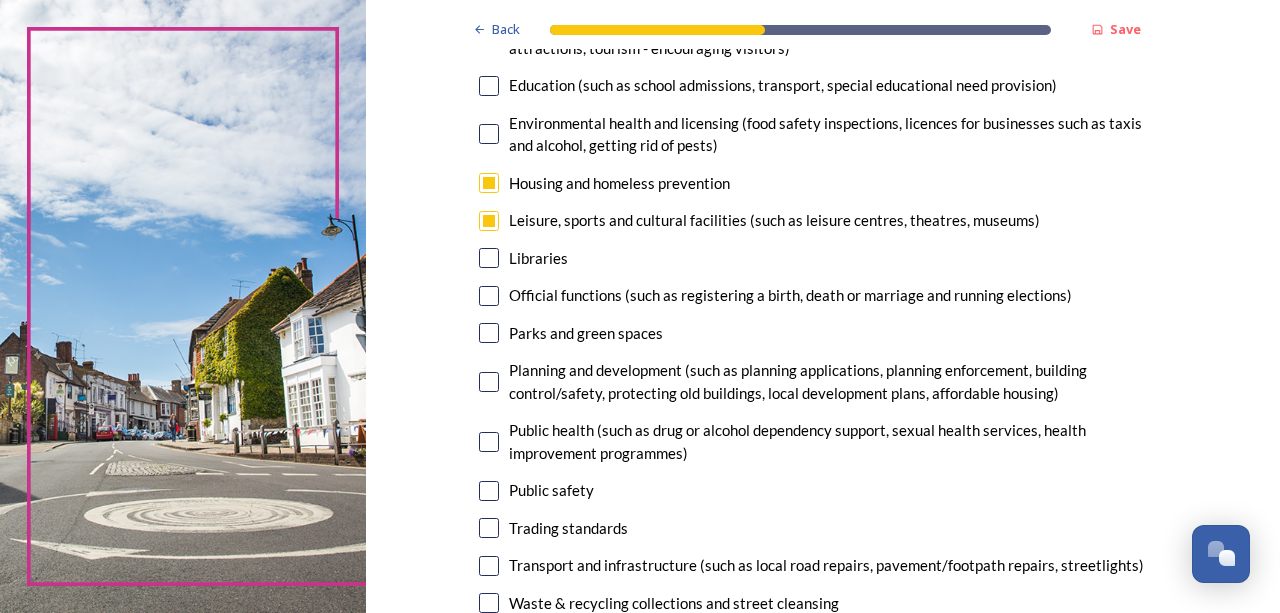 click at bounding box center (489, 258) 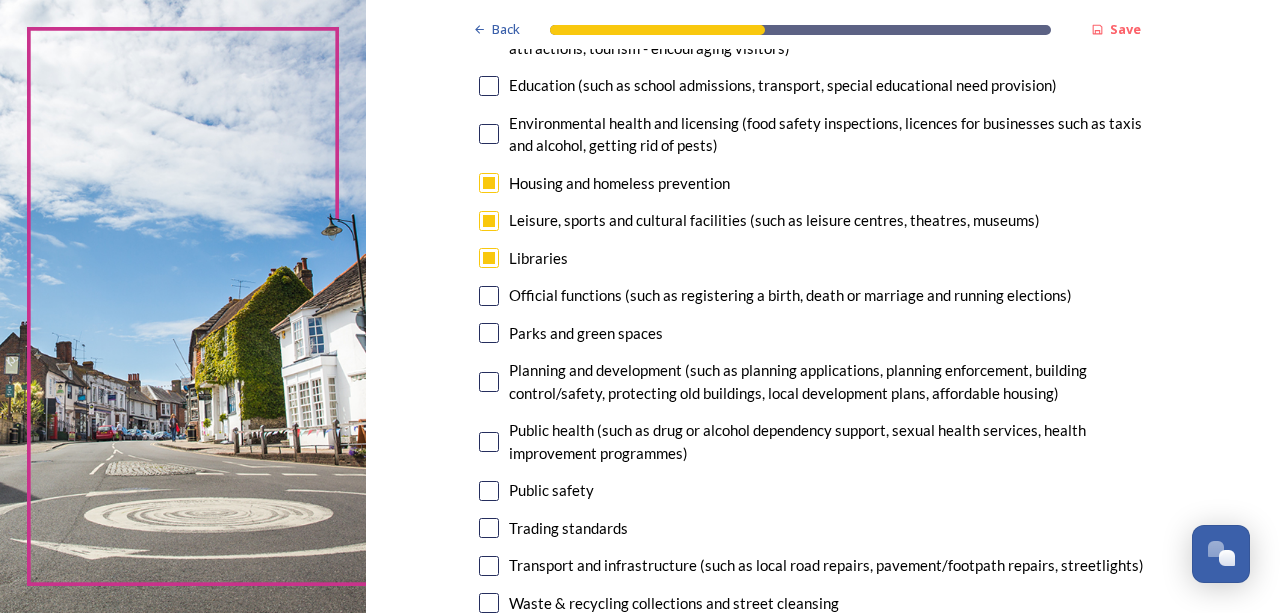 click at bounding box center (489, 333) 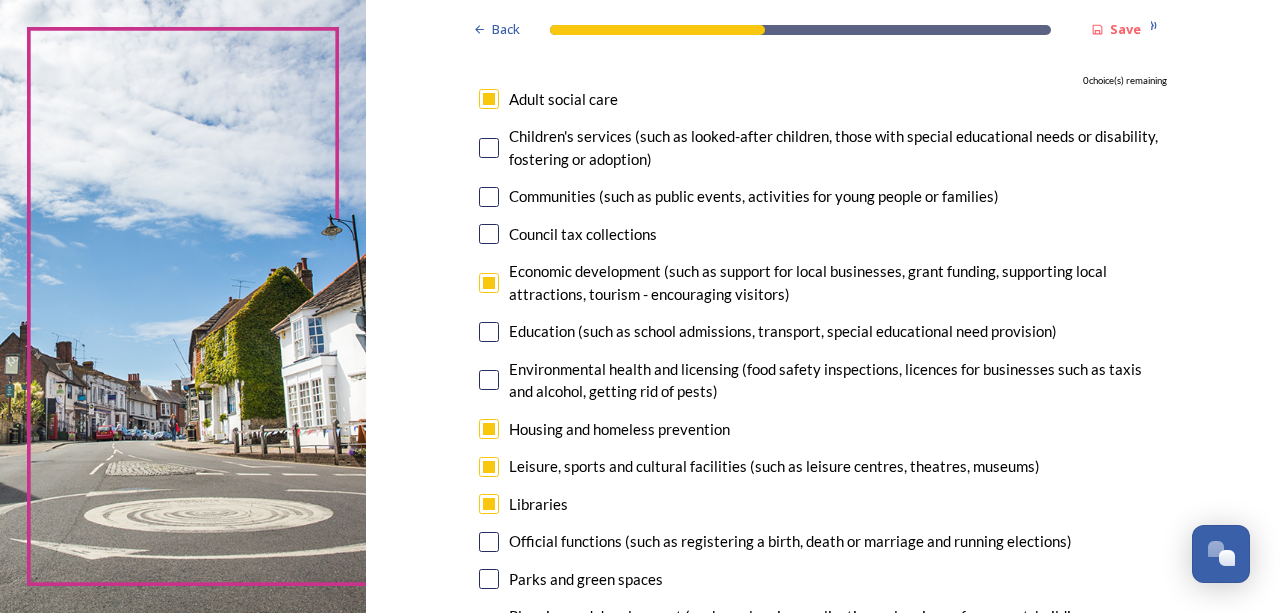 scroll, scrollTop: 222, scrollLeft: 0, axis: vertical 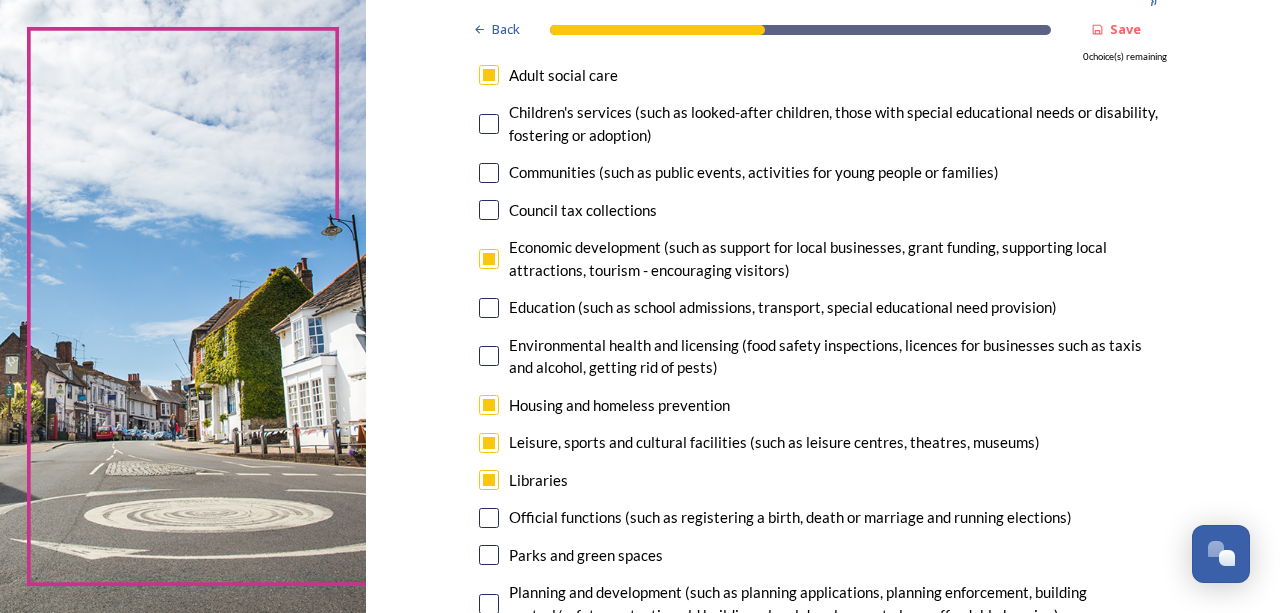 click at bounding box center (489, 443) 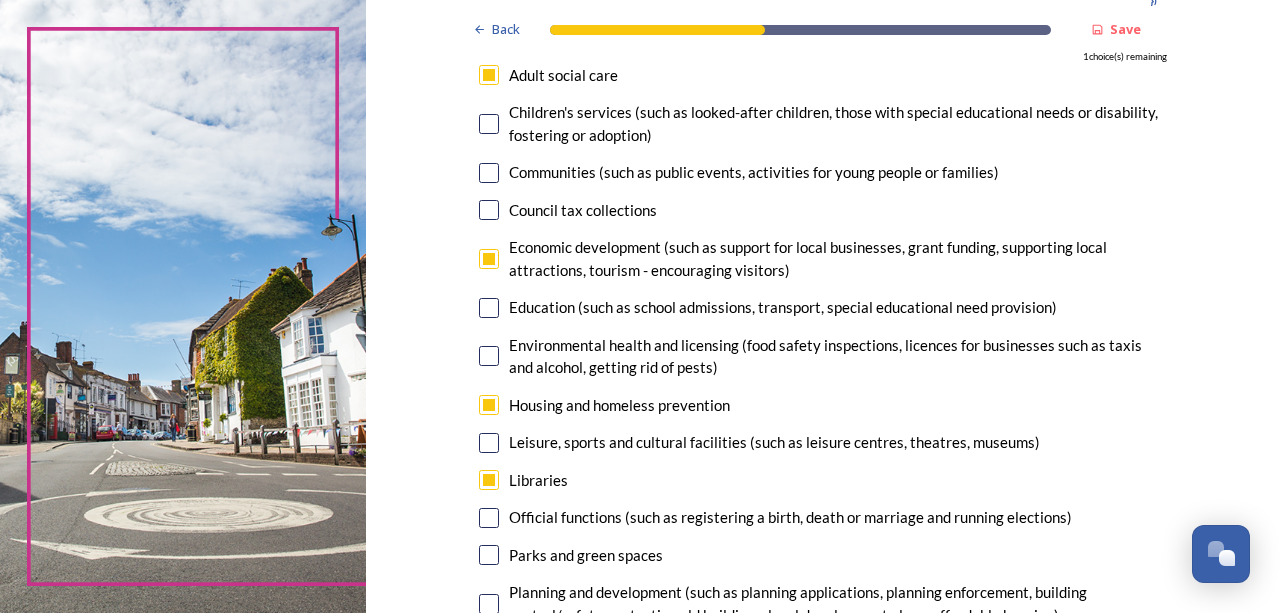 click at bounding box center (489, 555) 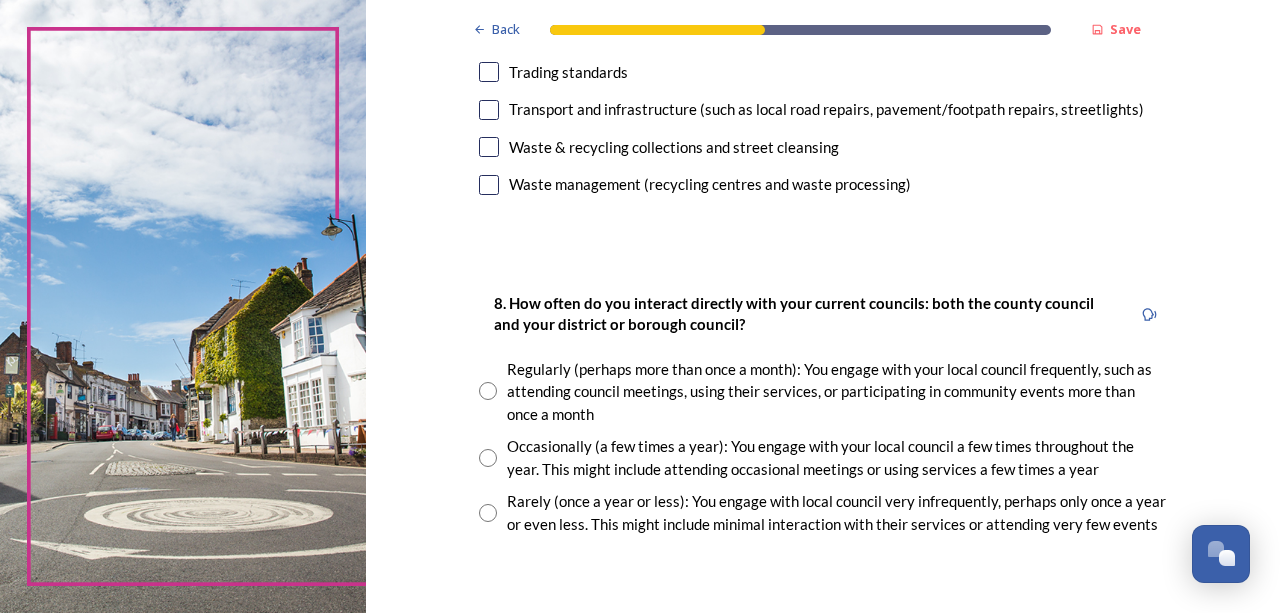 scroll, scrollTop: 888, scrollLeft: 0, axis: vertical 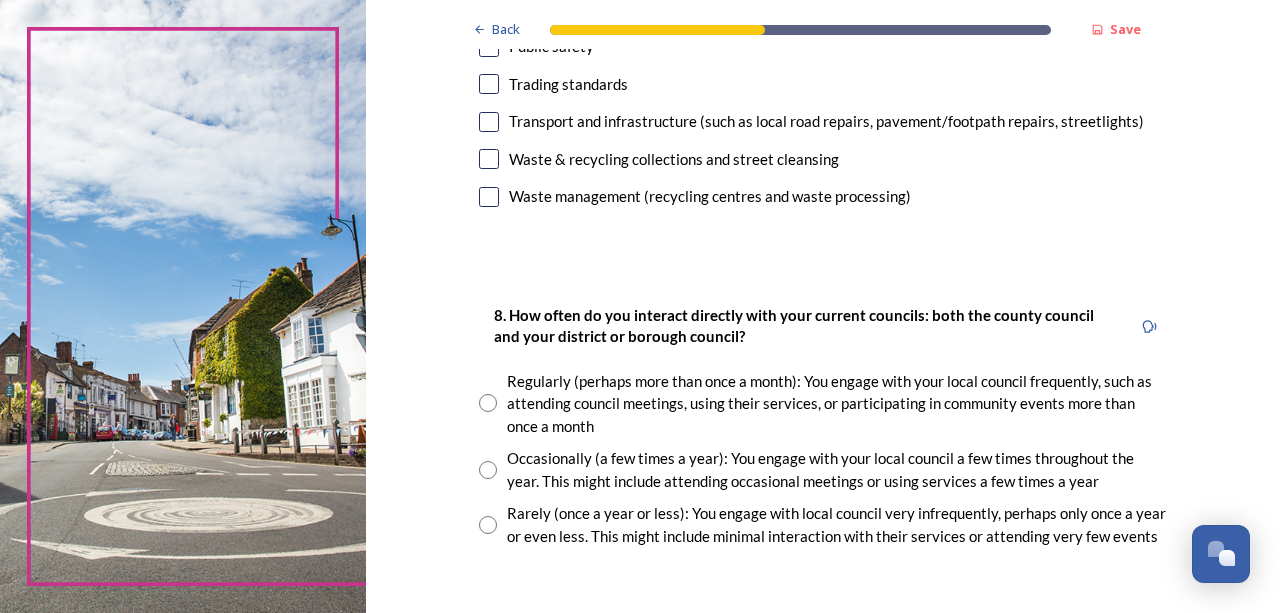 click at bounding box center (488, 525) 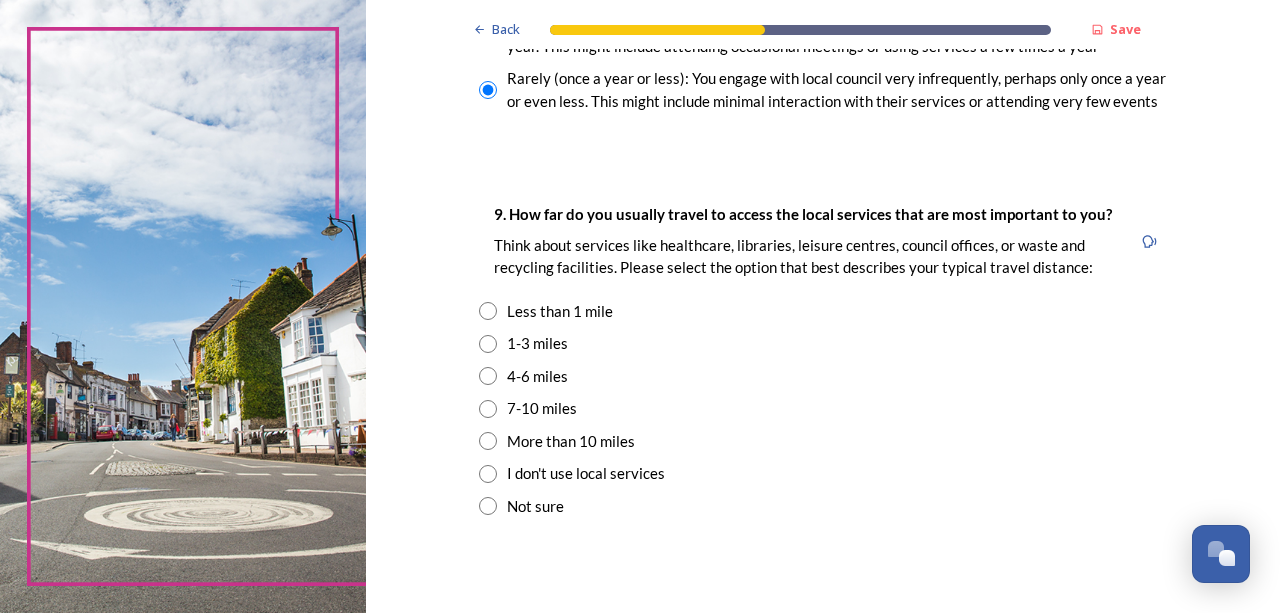 scroll, scrollTop: 1333, scrollLeft: 0, axis: vertical 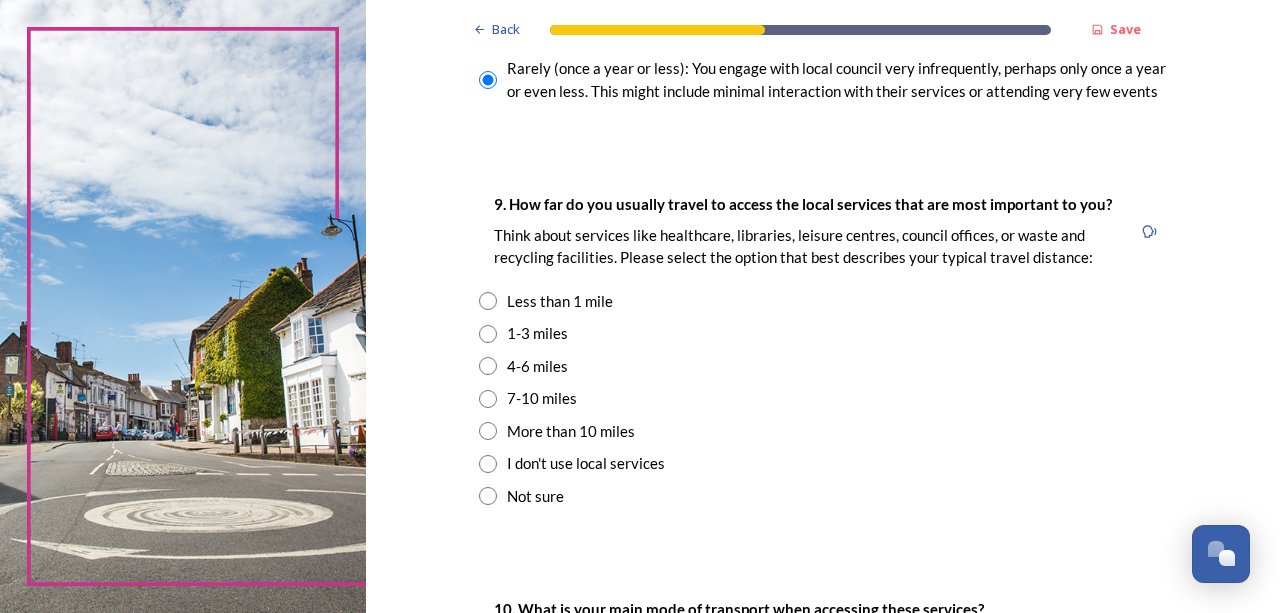 click at bounding box center [488, 334] 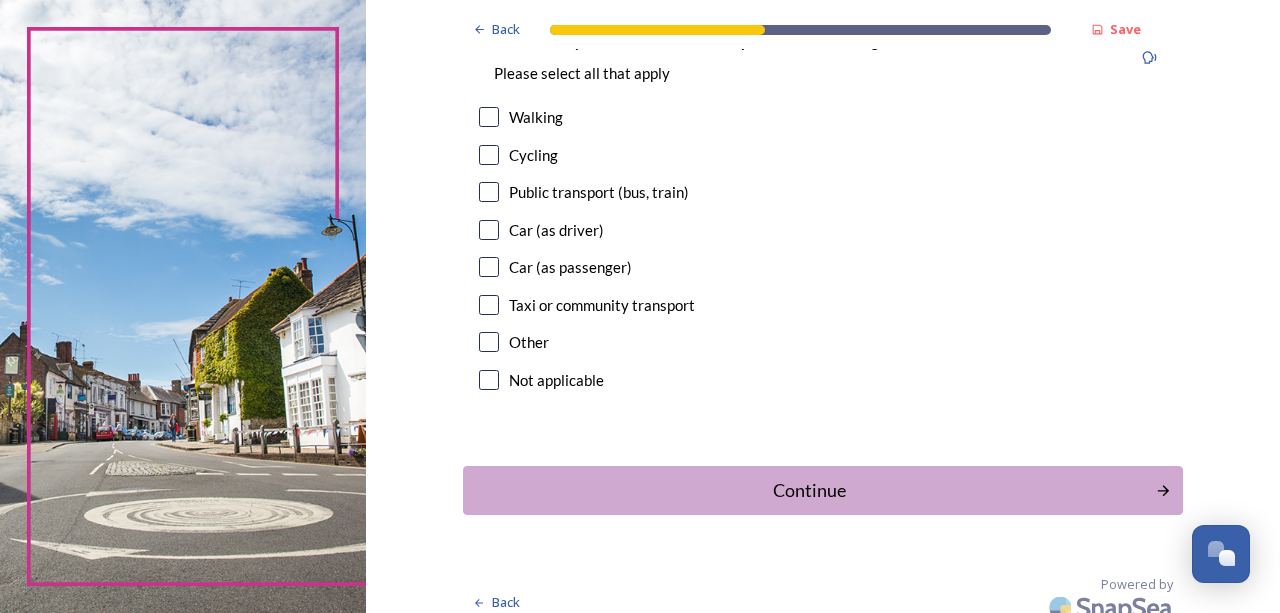 scroll, scrollTop: 1927, scrollLeft: 0, axis: vertical 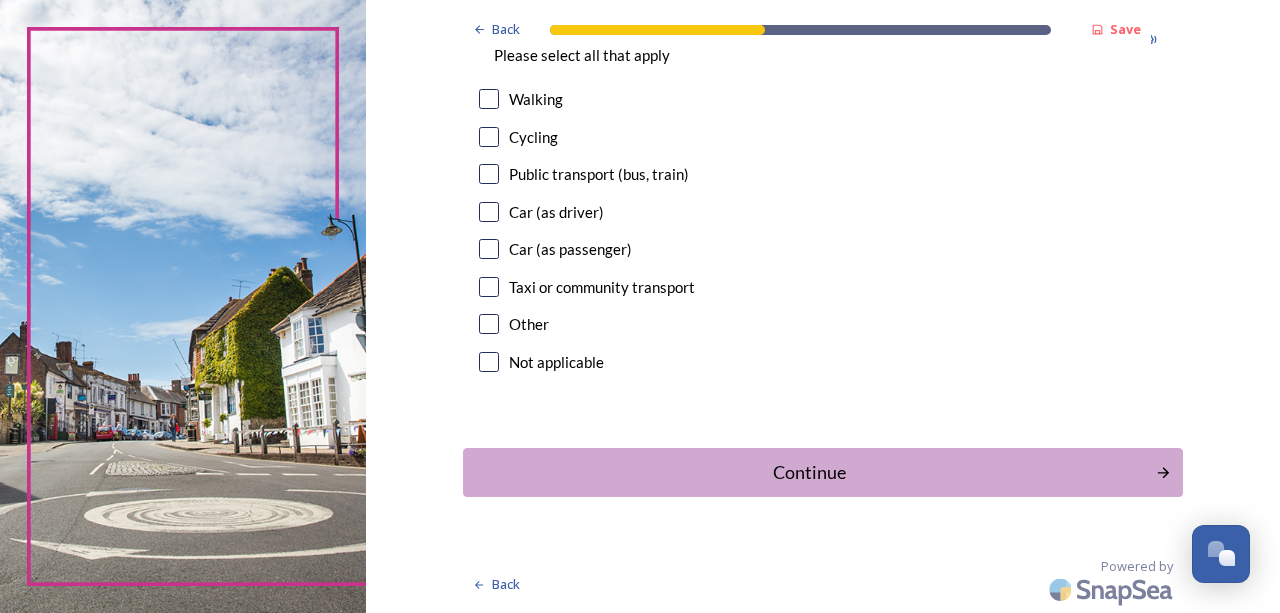 click at bounding box center [489, 212] 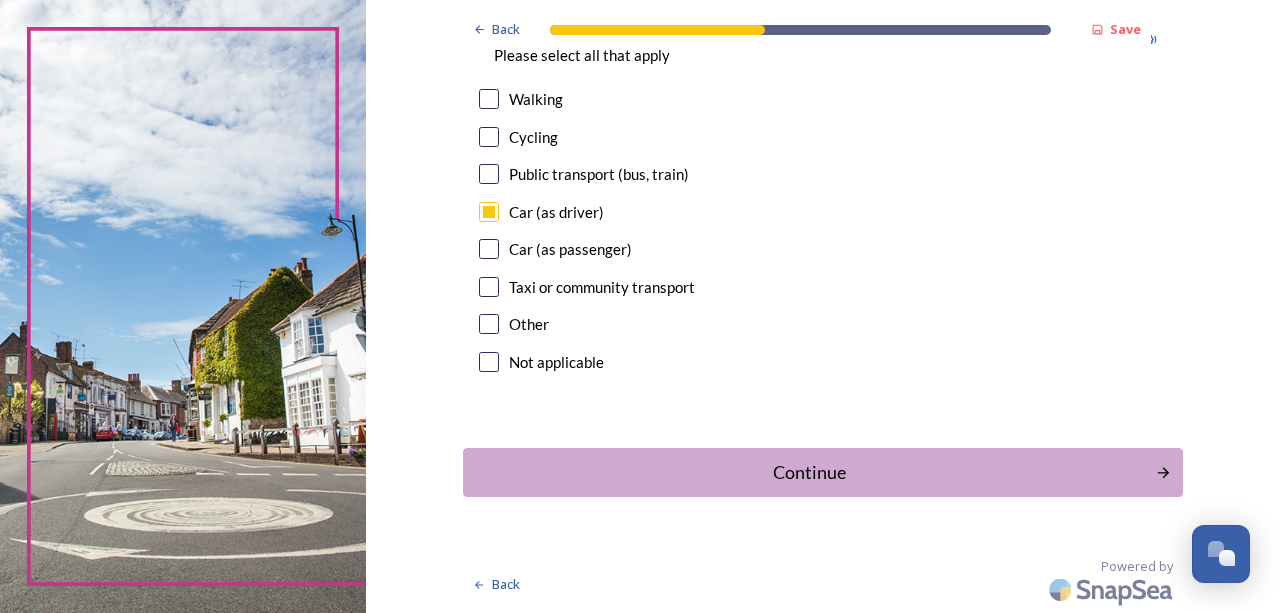 click at bounding box center [489, 174] 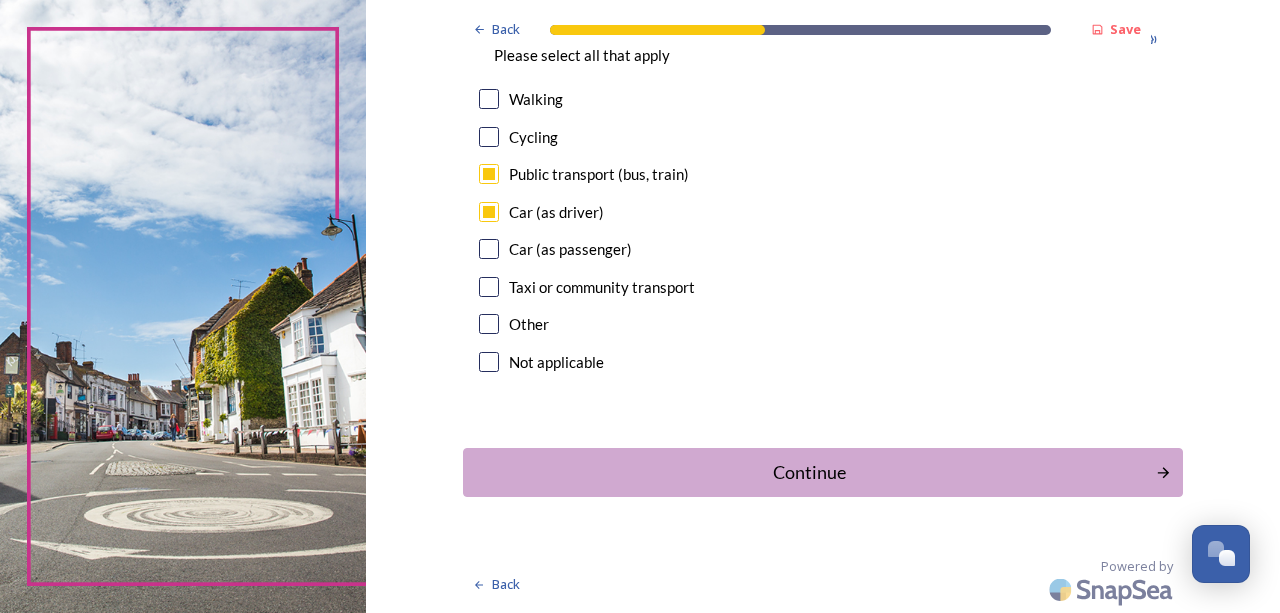 click at bounding box center (489, 99) 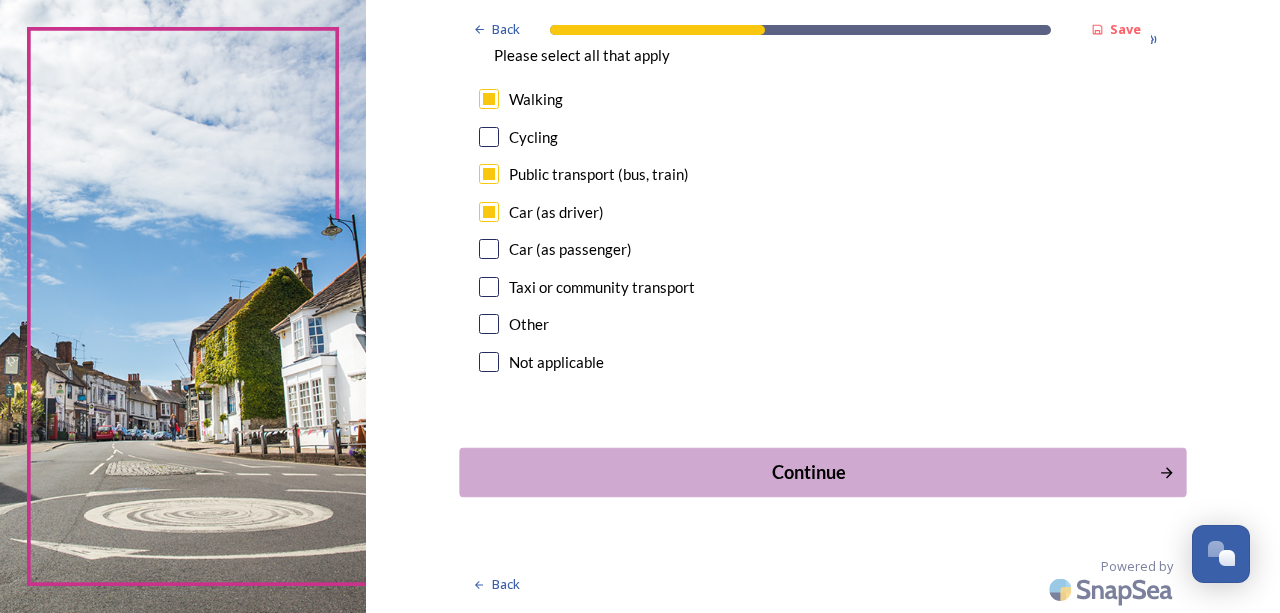 click on "Continue" at bounding box center (809, 472) 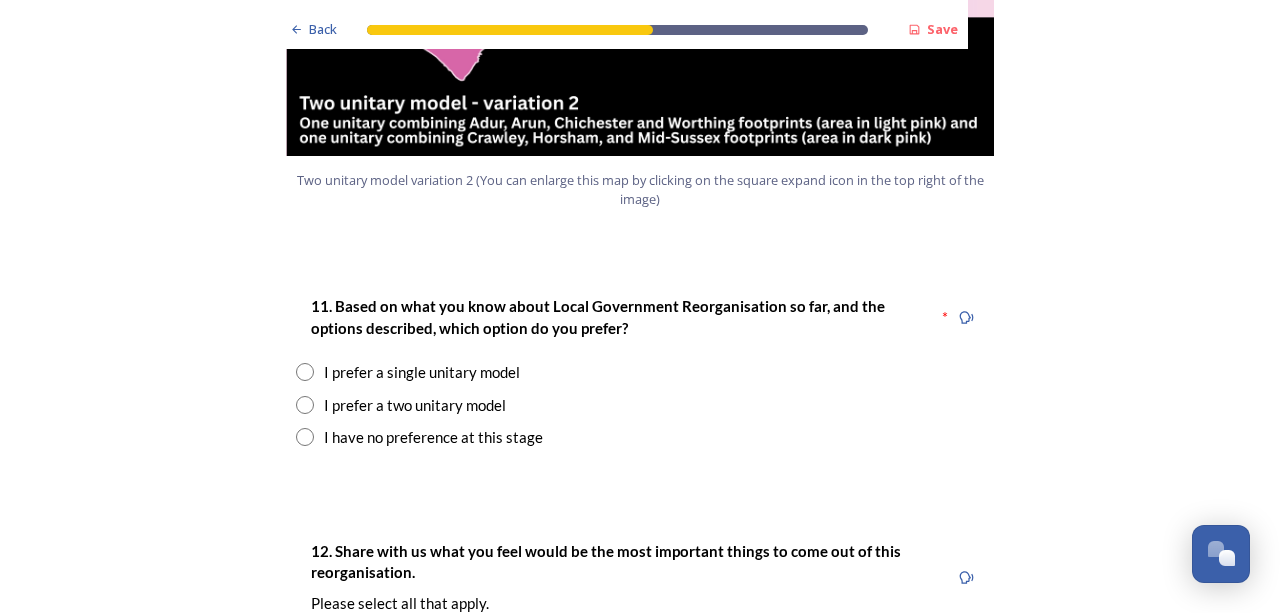 scroll, scrollTop: 2888, scrollLeft: 0, axis: vertical 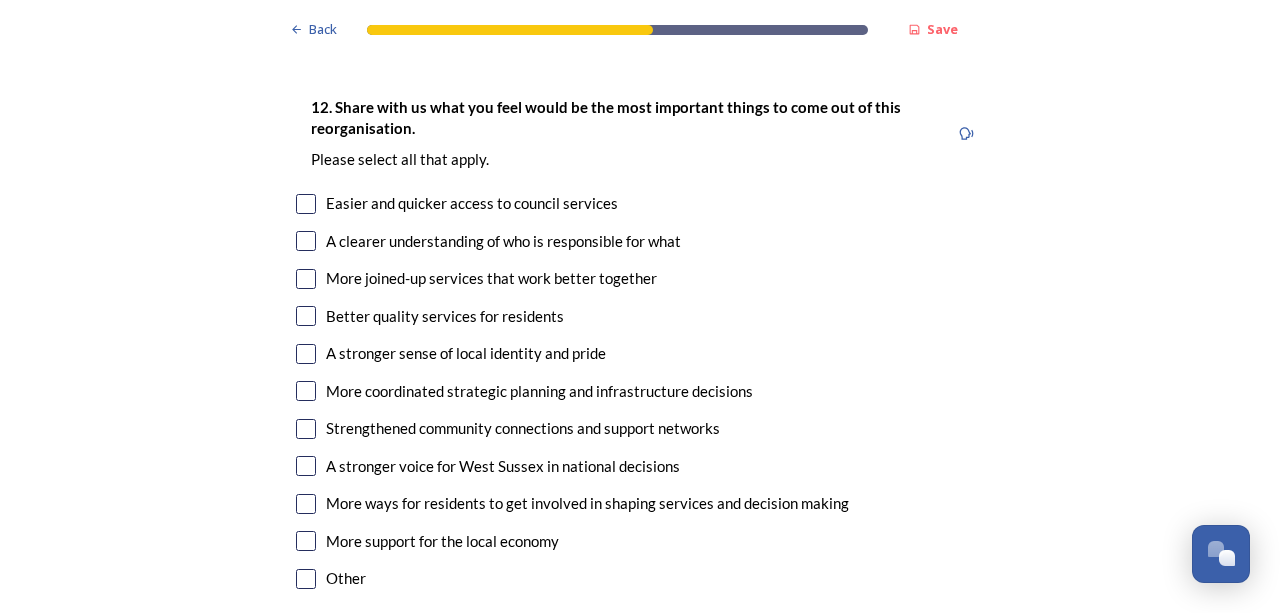 click at bounding box center (305, -39) 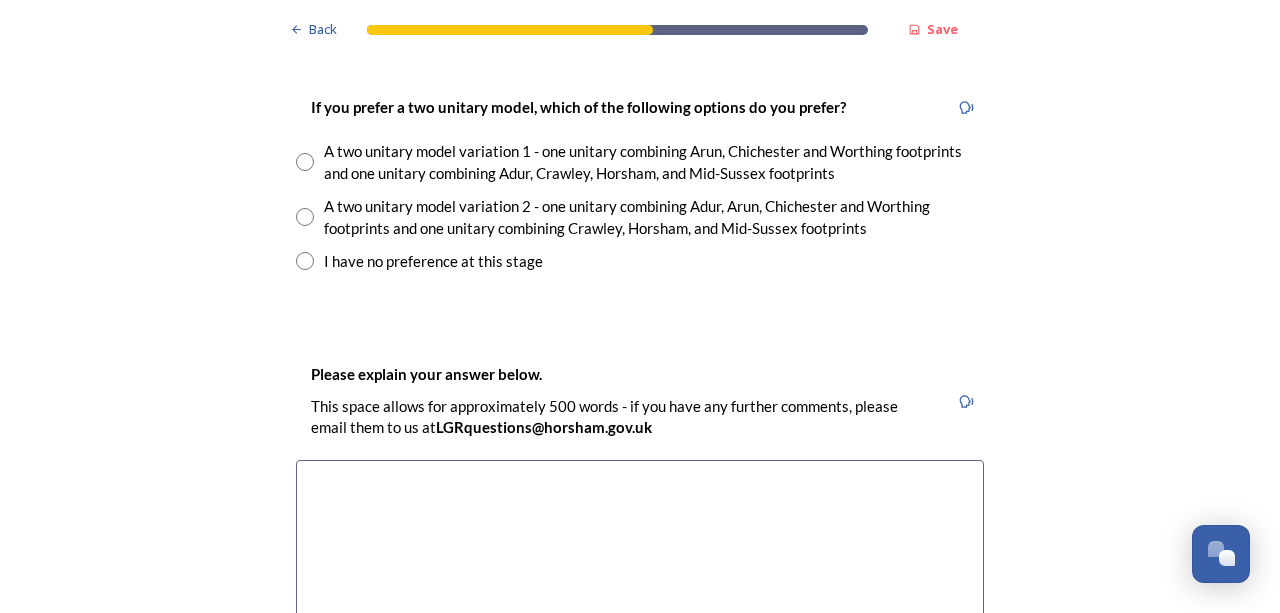 click at bounding box center (305, 217) 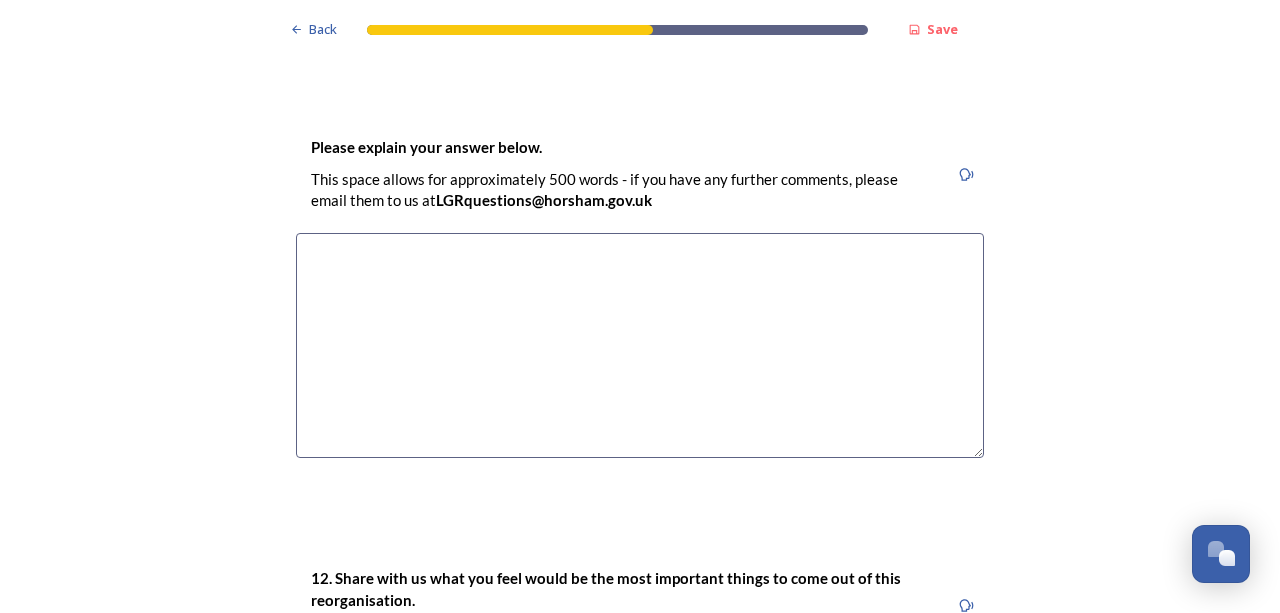 scroll, scrollTop: 3333, scrollLeft: 0, axis: vertical 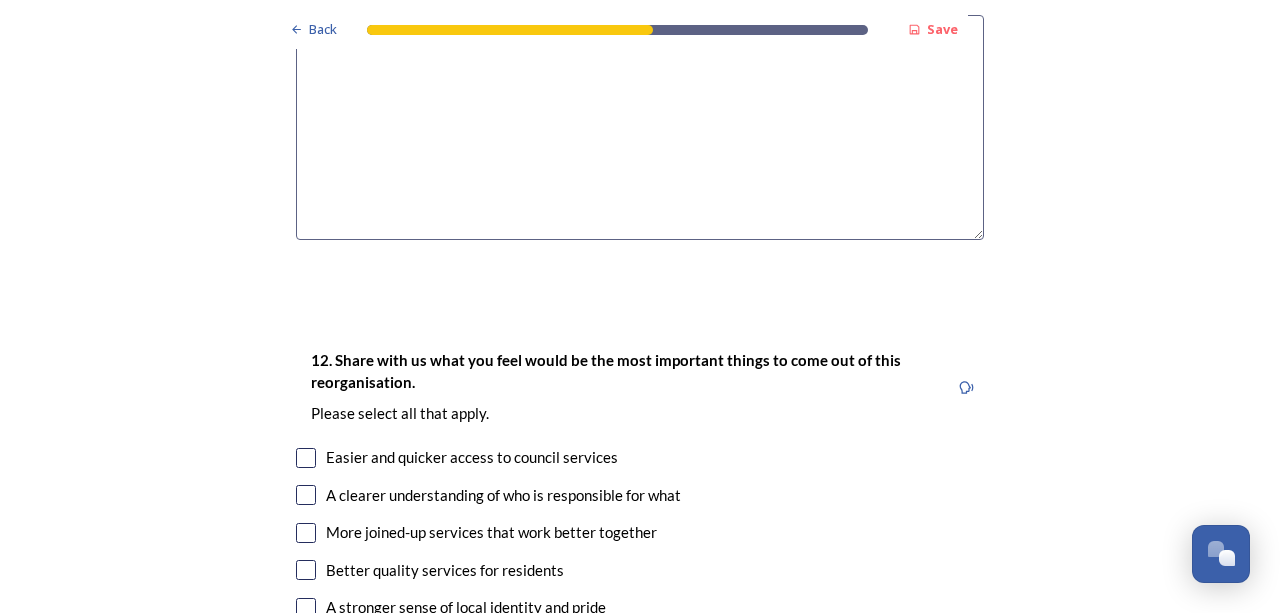 drag, startPoint x: 349, startPoint y: 354, endPoint x: 338, endPoint y: 355, distance: 11.045361 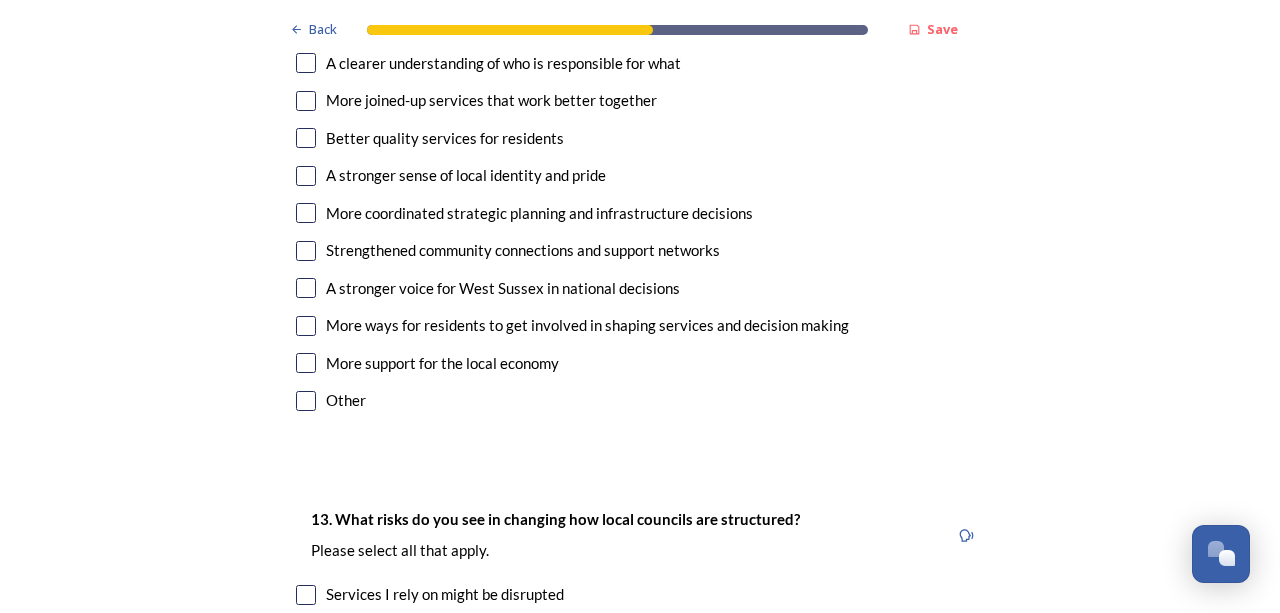 scroll, scrollTop: 3778, scrollLeft: 0, axis: vertical 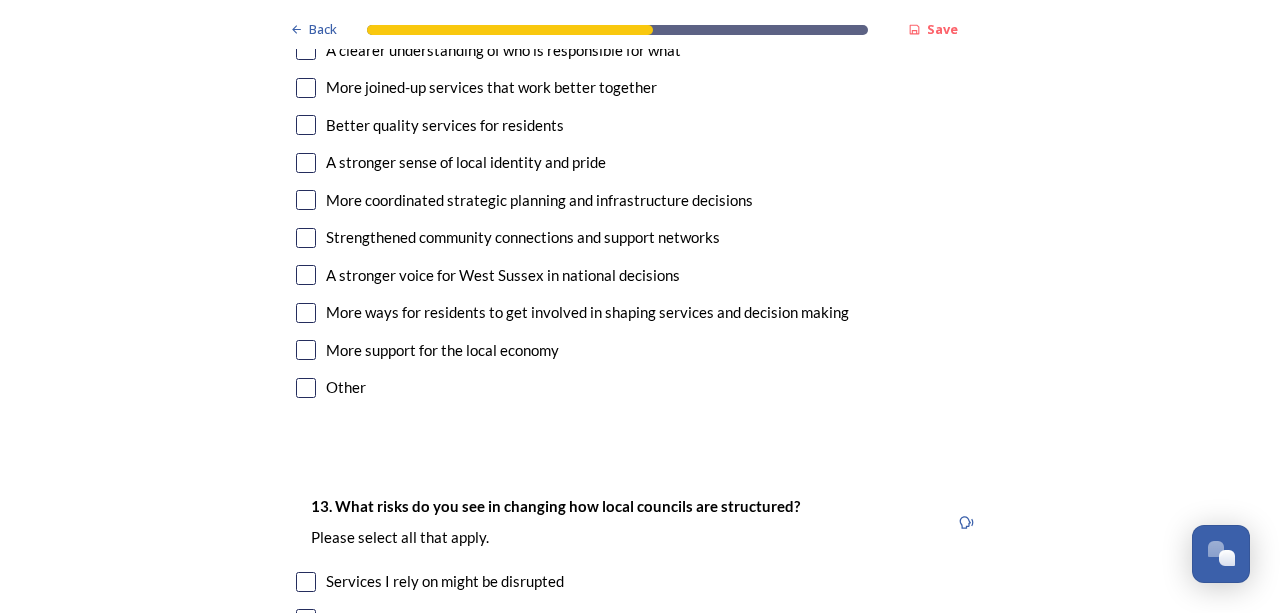 type on "To me it would make sense to move [PLACE] and [PLACE] to [PLACE].
[PLACE] and [PLACE] from [PLACE] to move to [PLACE] and [PLACE]." 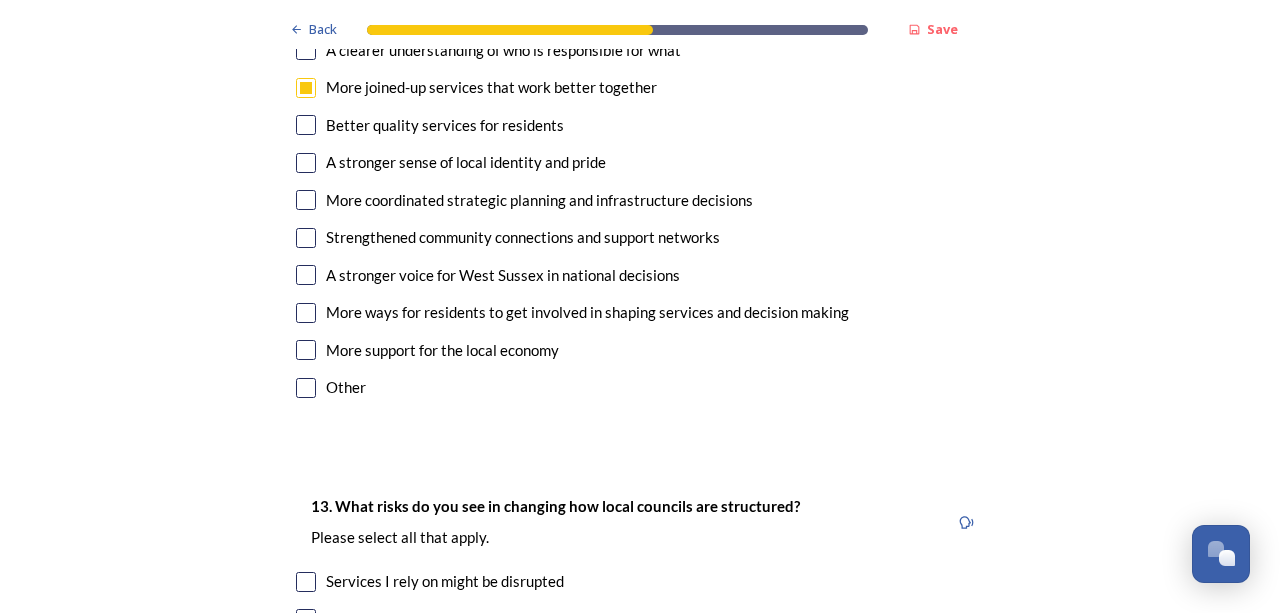 click at bounding box center [306, 125] 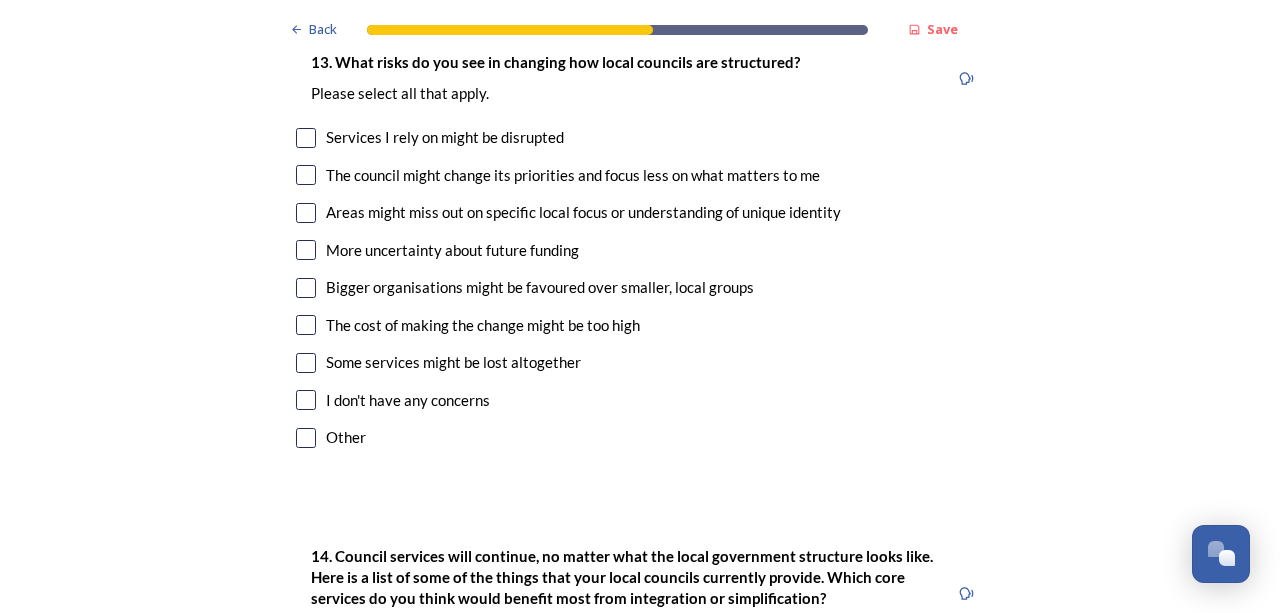 scroll, scrollTop: 4444, scrollLeft: 0, axis: vertical 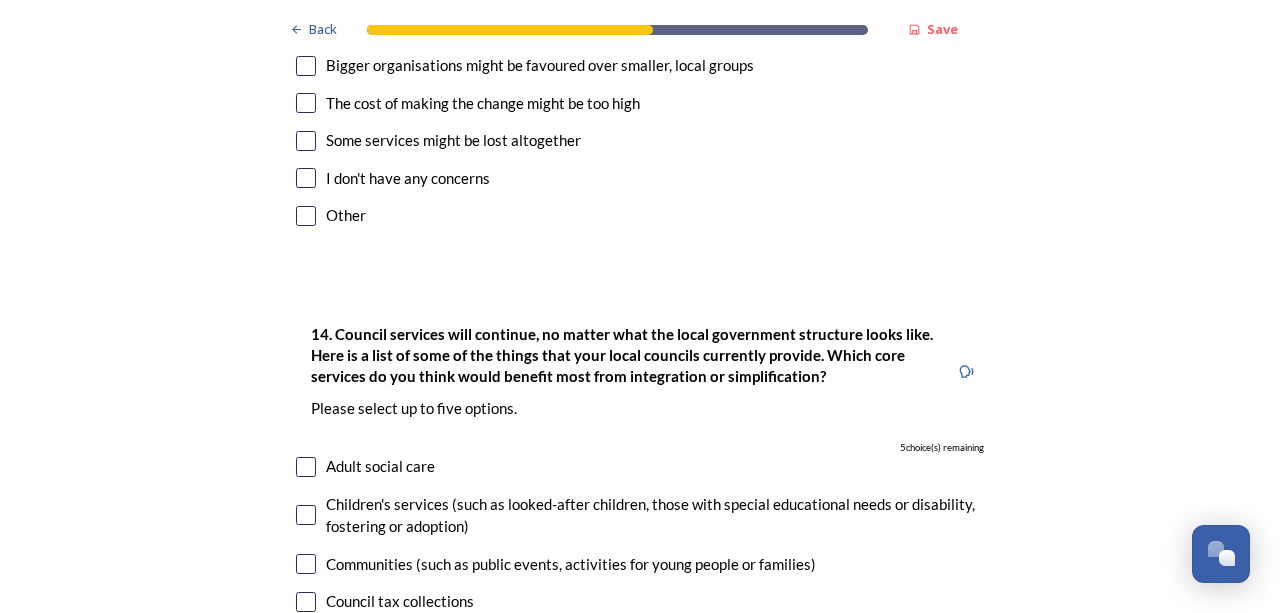 click at bounding box center [306, 103] 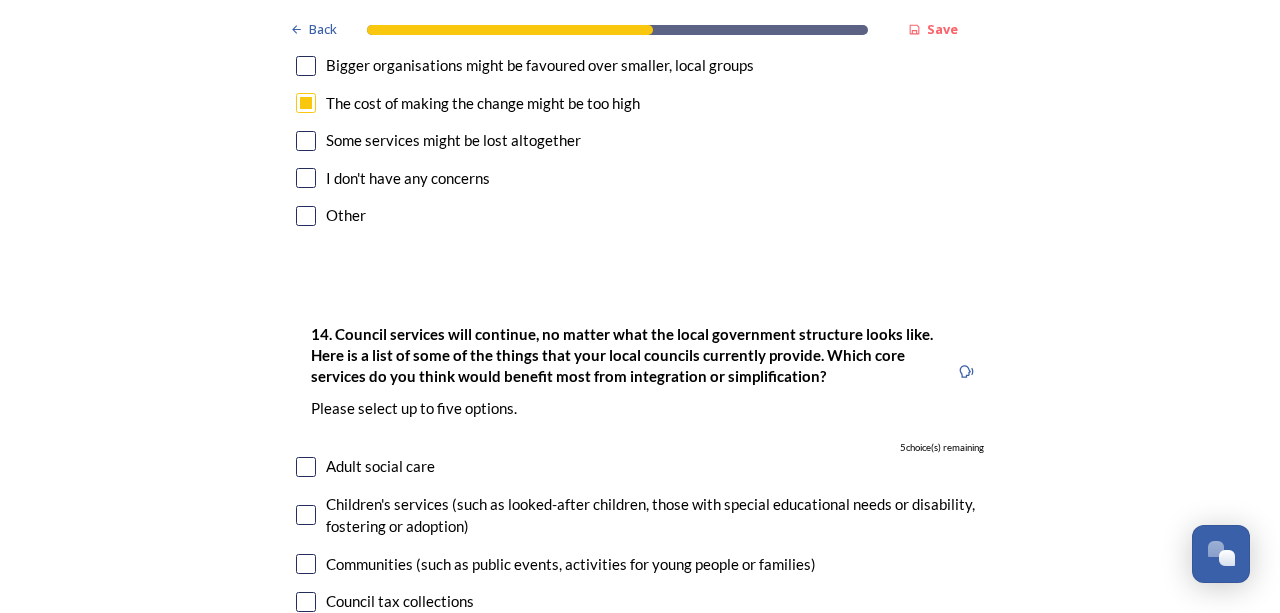 click at bounding box center (306, -9) 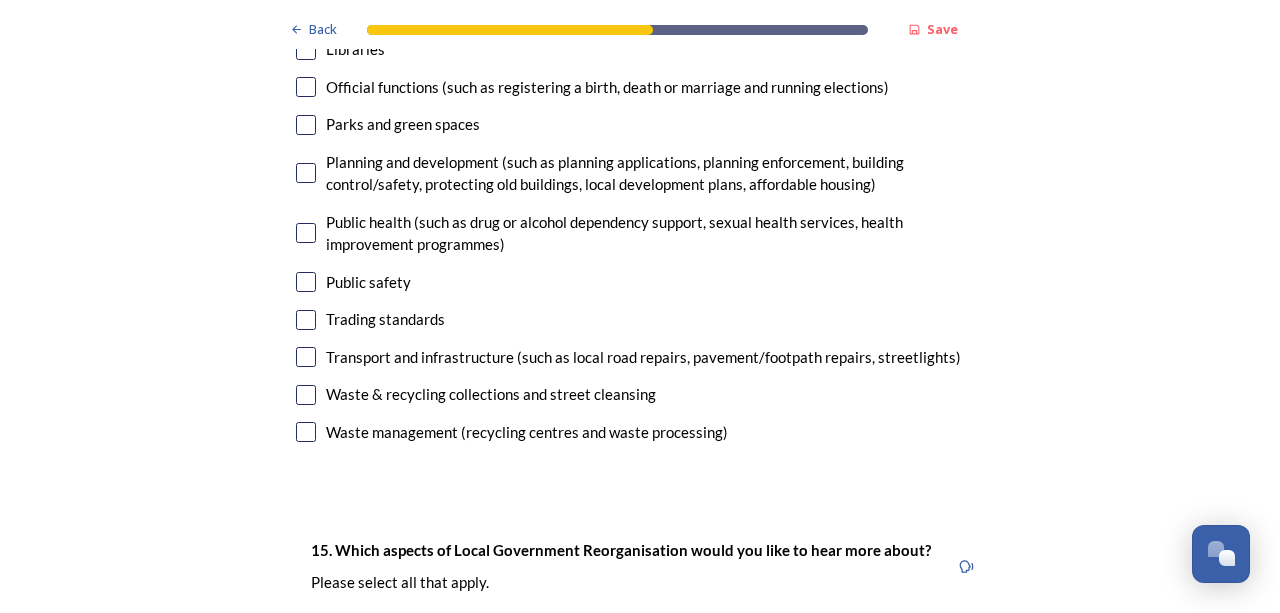 scroll, scrollTop: 5333, scrollLeft: 0, axis: vertical 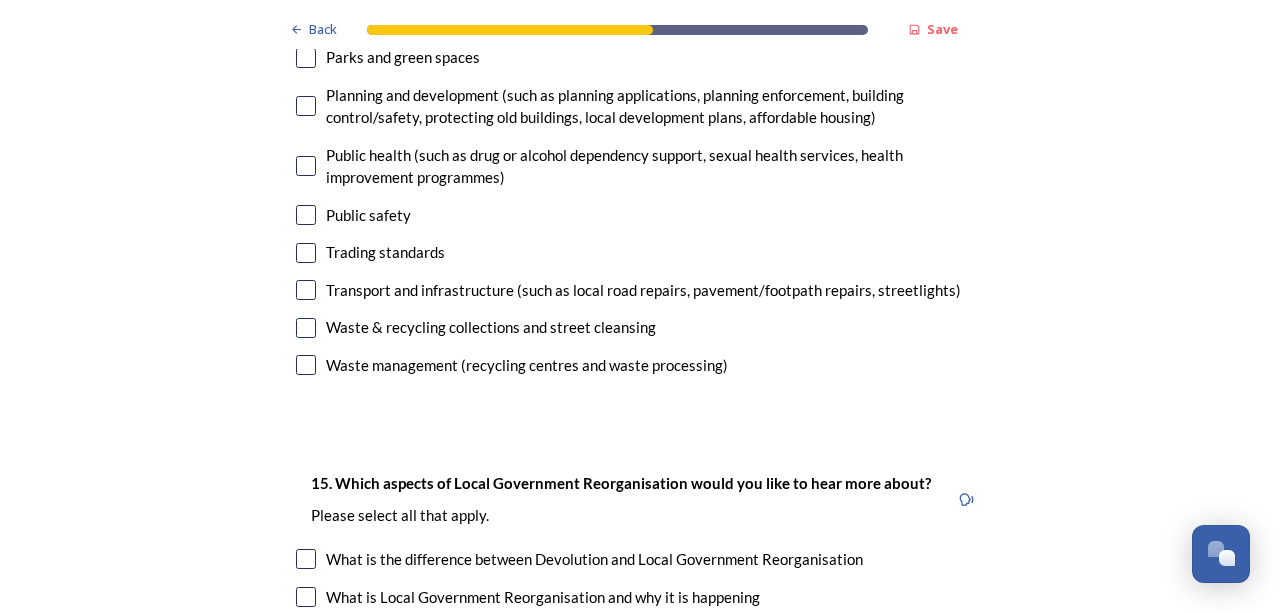 click at bounding box center (306, 58) 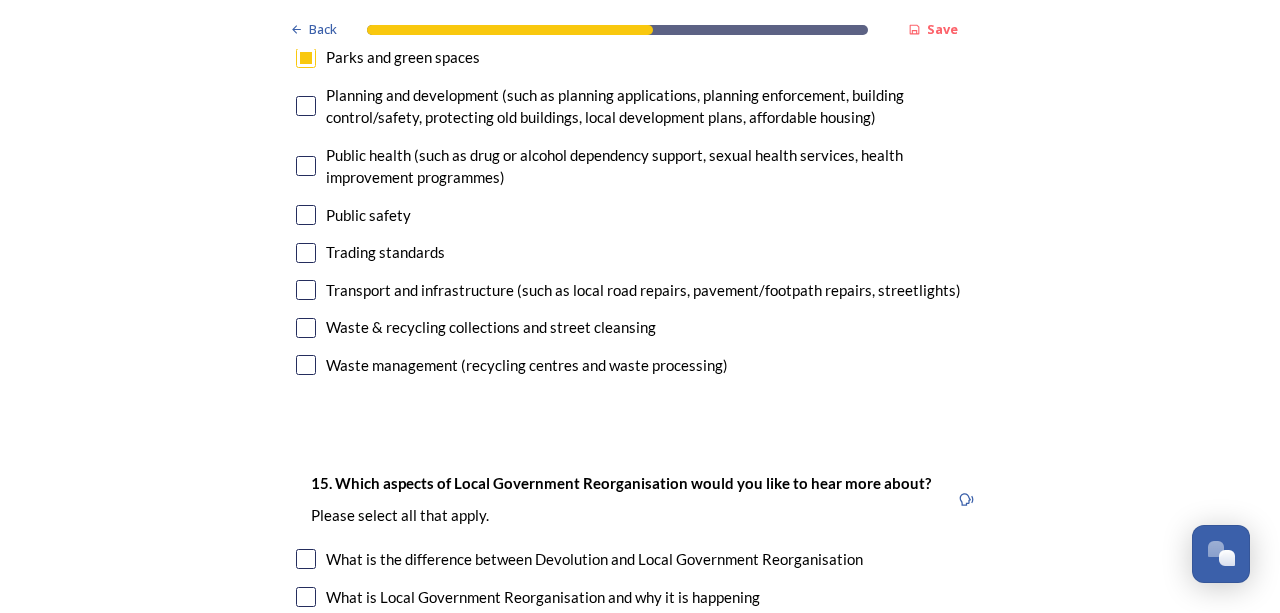 click on "14. Council services will continue, no matter what the local government structure looks like. Here is a list of some of the things that your local councils currently provide. ﻿Which core services do you think would benefit most from integration or simplification?  Please select up to five options. 4  choice(s) remaining Adult social care   Children's services (such as looked-after children, those with special educational needs or disability, fostering or adoption) Communities (such as public events, activities for young people or families)   Council tax collections Economic development (such as support for local businesses, grant funding, supporting local attractions, tourism - encouraging visitors)  Education (such as school admissions, transport, special educational need provision)  Environmental health and licensing (food safety inspections, licences for businesses such as taxis and alcohol, getting rid of pests) Housing and homeless prevention Libraries Parks and green spaces Public safety" at bounding box center (640, -93) 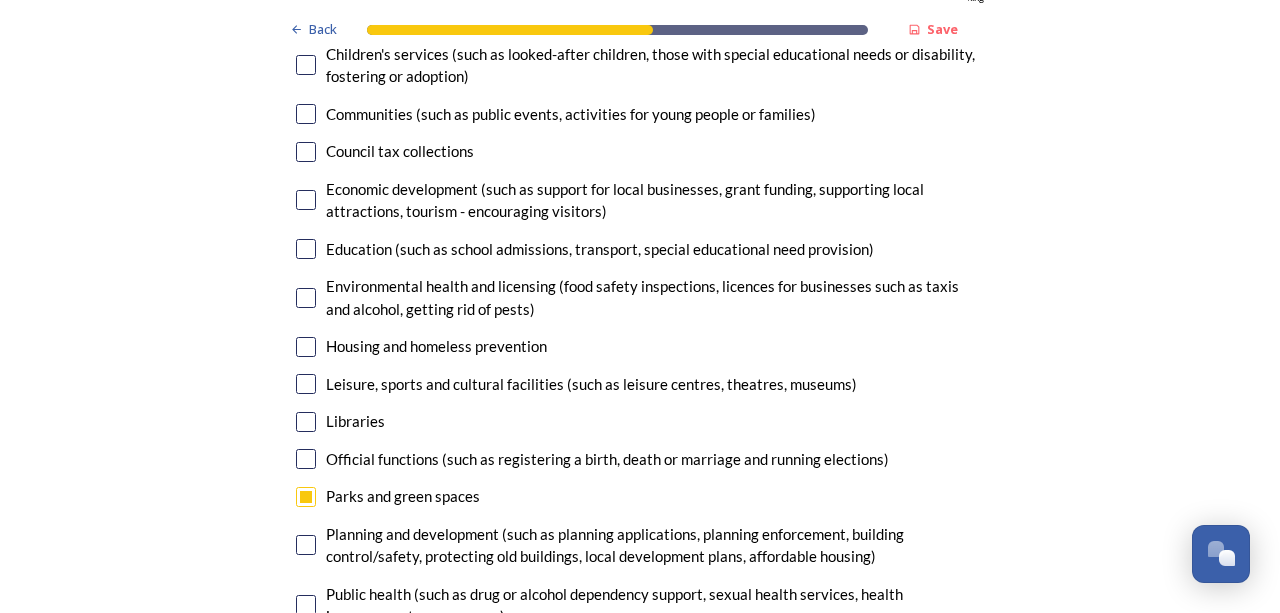 scroll, scrollTop: 4888, scrollLeft: 0, axis: vertical 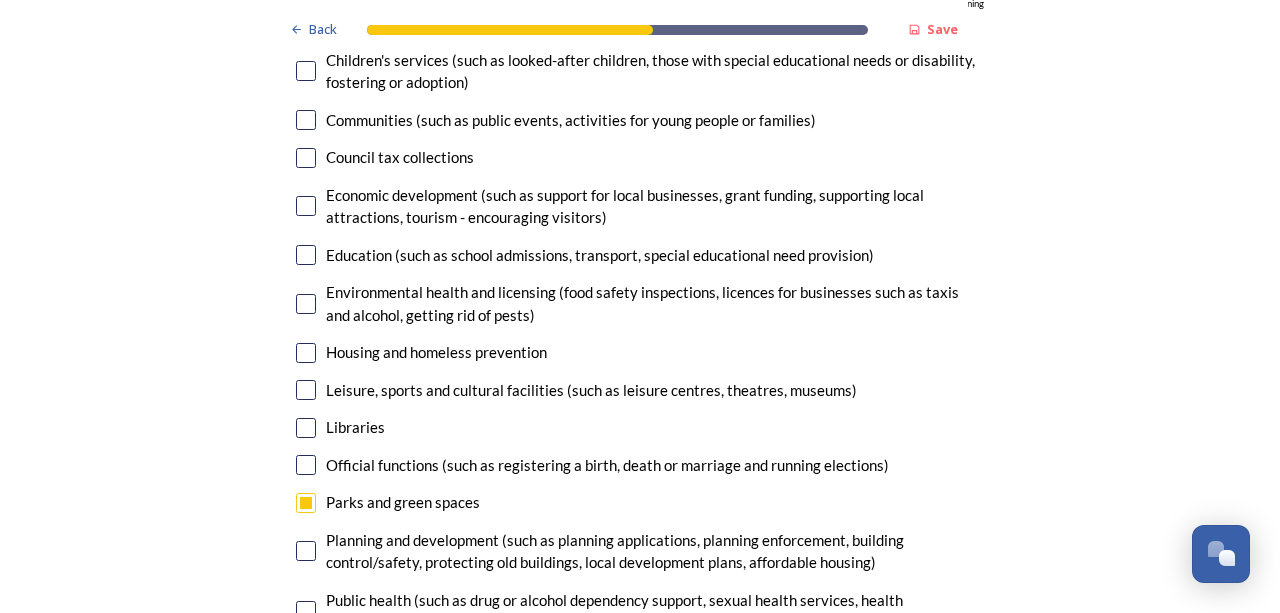 click at bounding box center [306, 158] 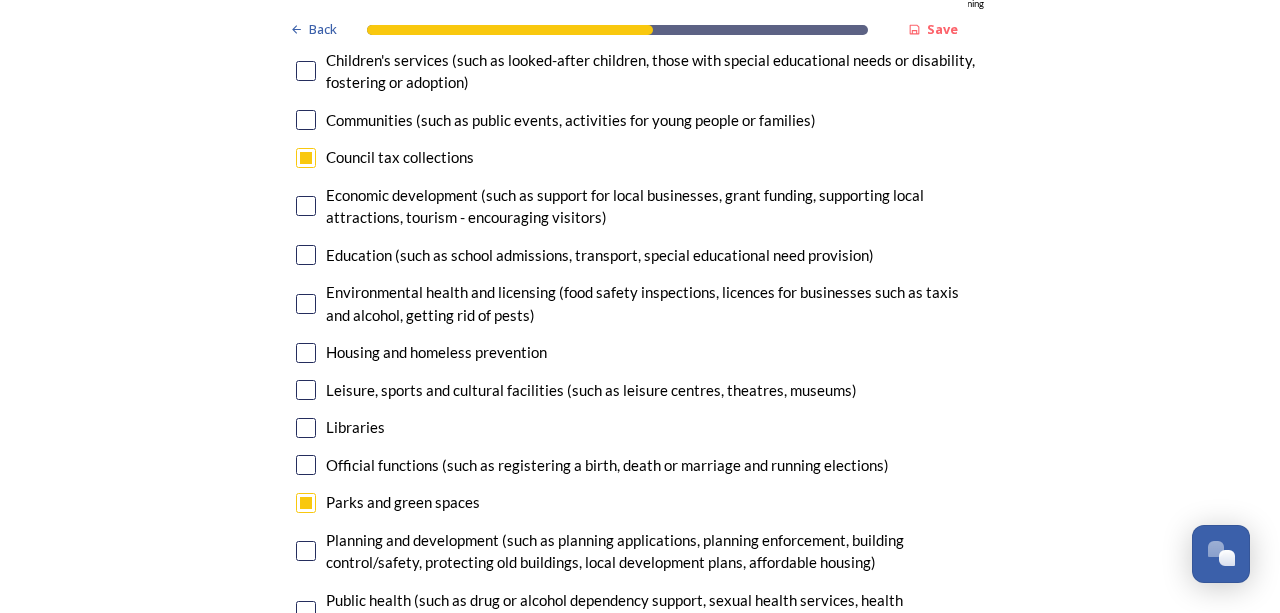 scroll, scrollTop: 5111, scrollLeft: 0, axis: vertical 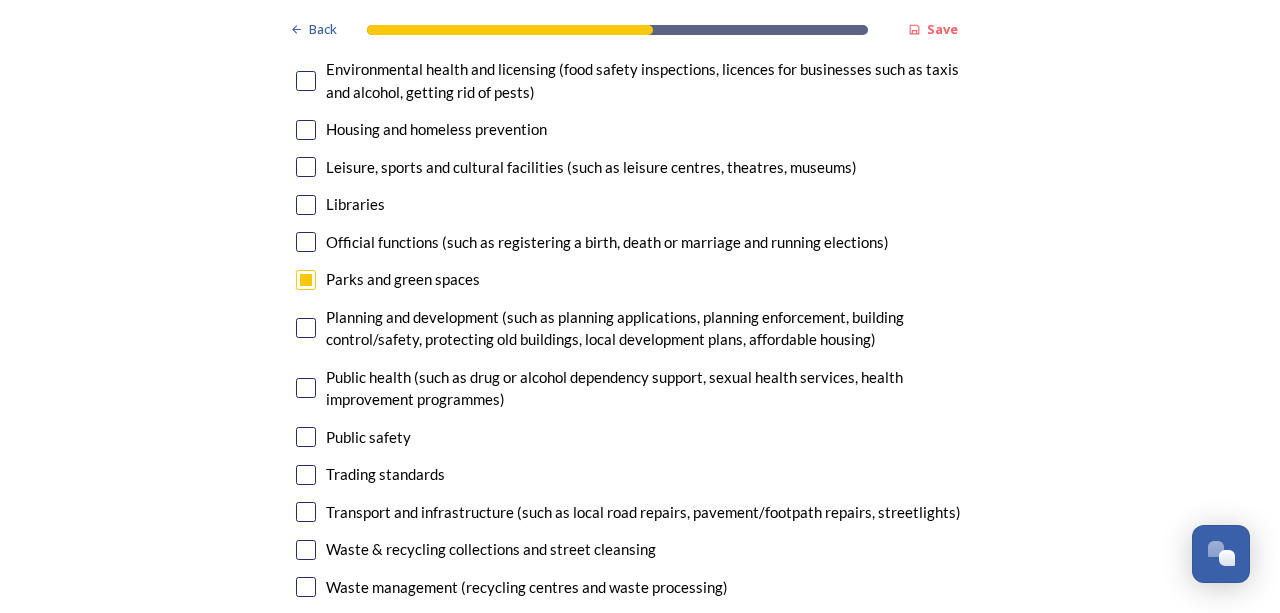 click at bounding box center [306, -17] 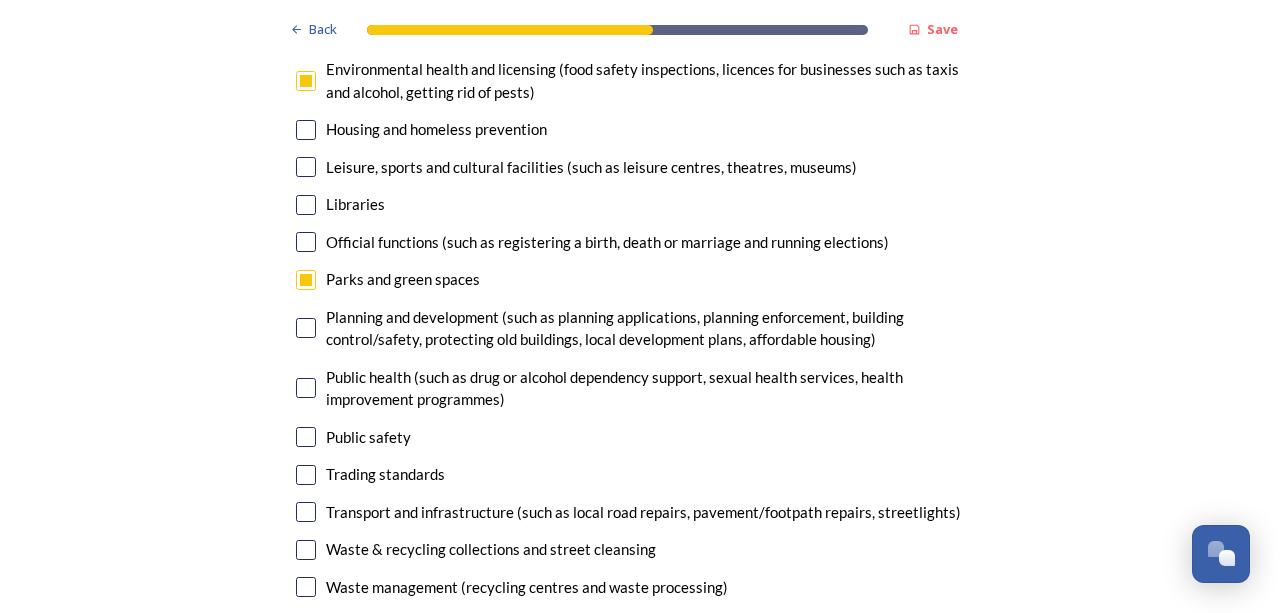 click at bounding box center [306, 130] 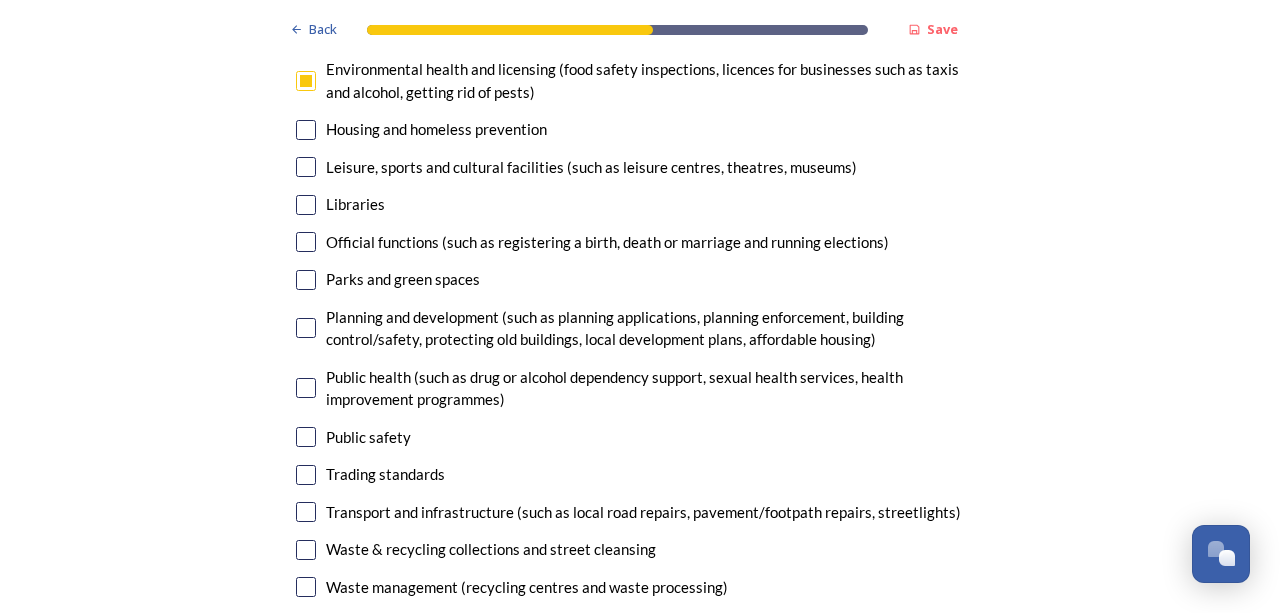 click at bounding box center (306, 130) 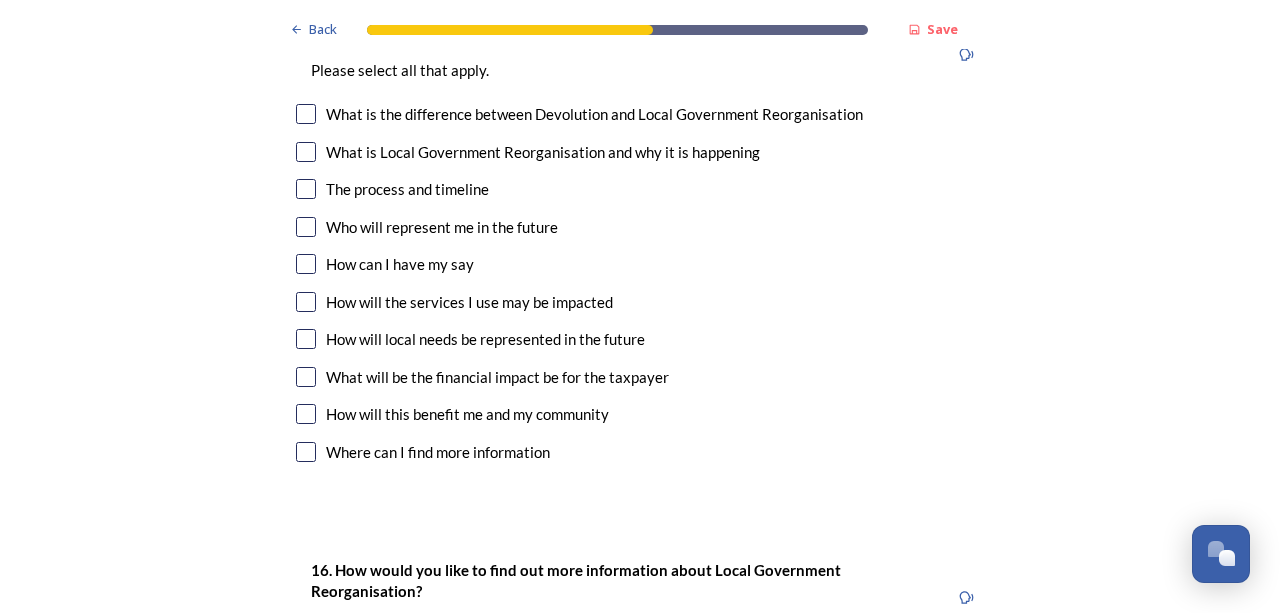 scroll, scrollTop: 6000, scrollLeft: 0, axis: vertical 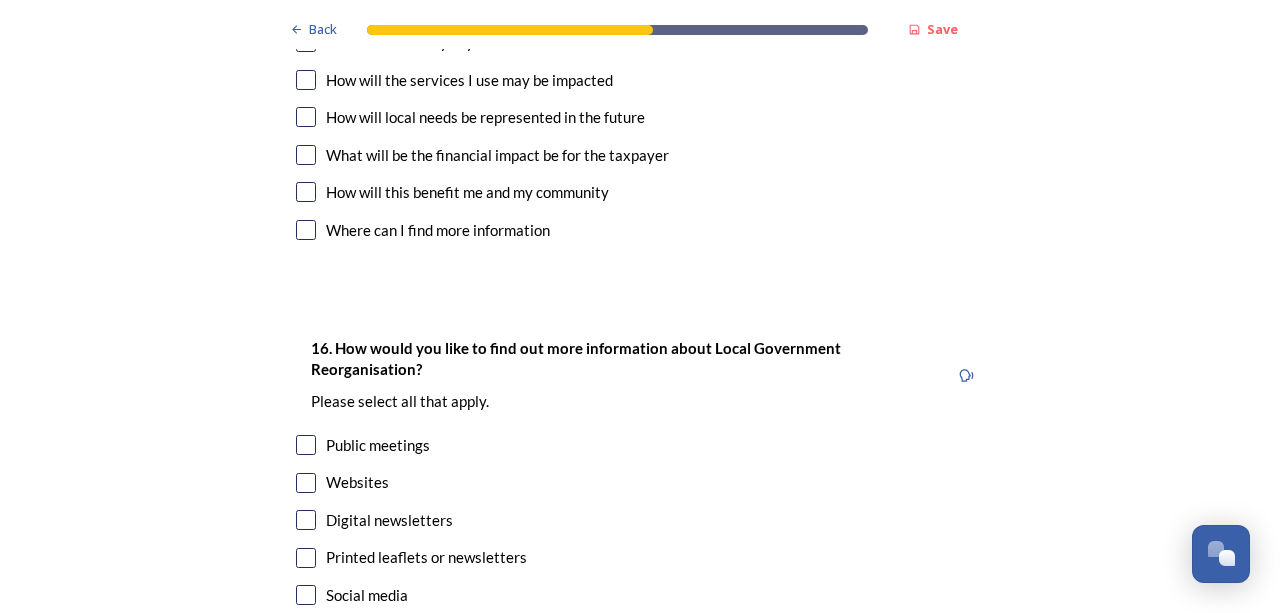 click at bounding box center (306, 155) 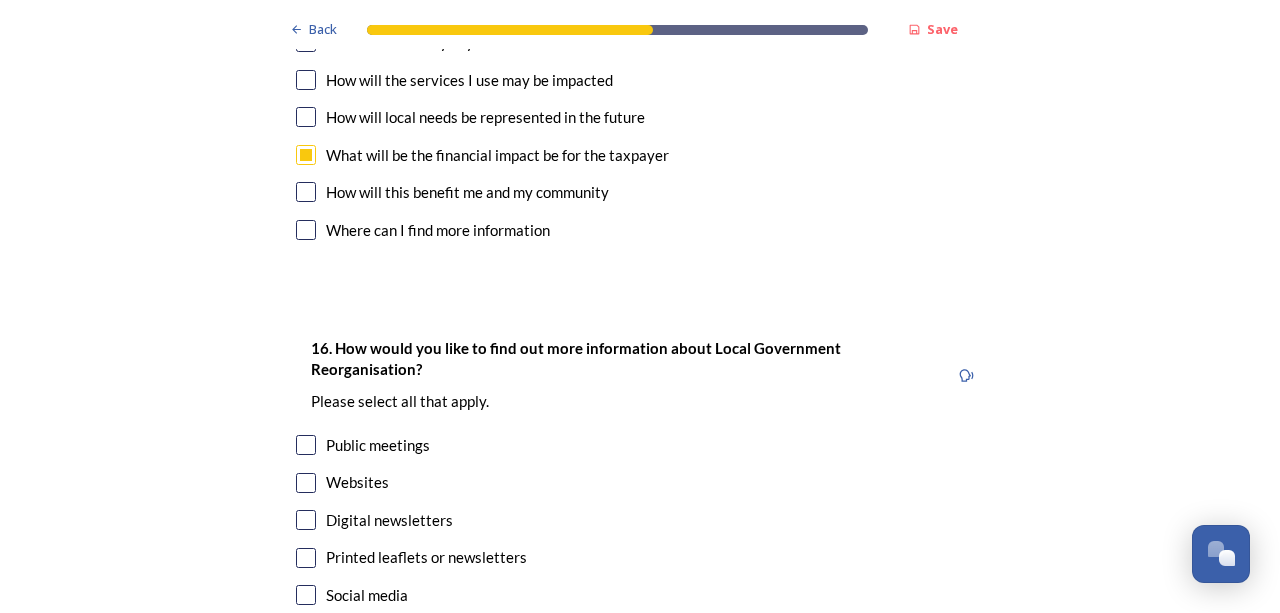 click at bounding box center [306, 5] 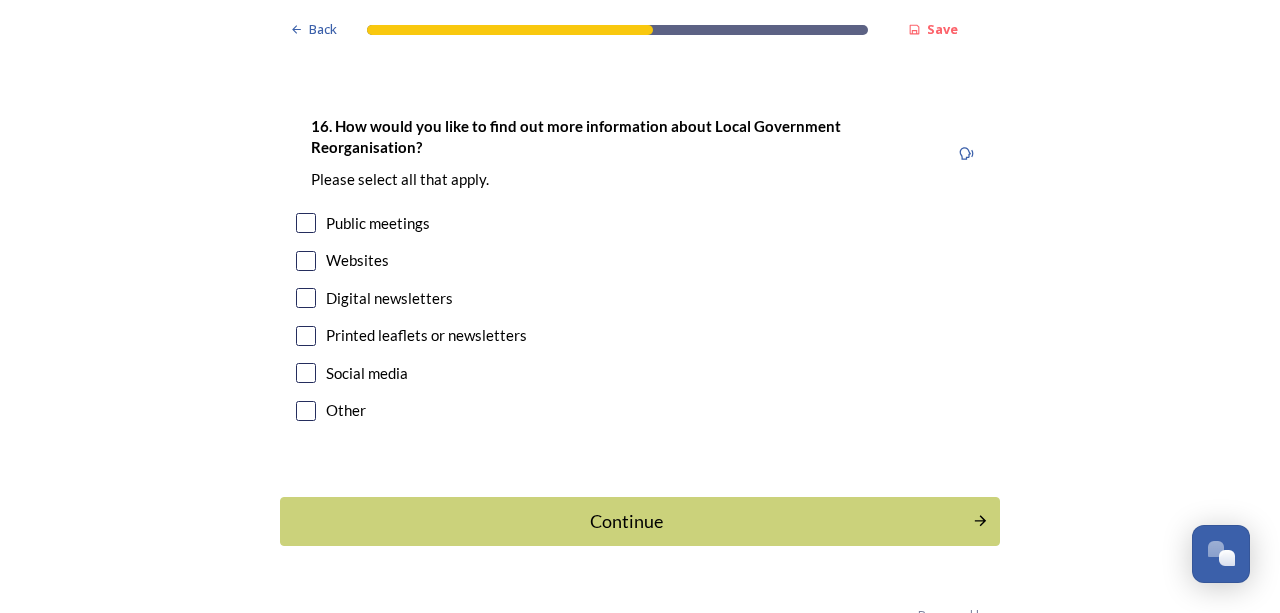 drag, startPoint x: 306, startPoint y: 272, endPoint x: 288, endPoint y: 312, distance: 43.863426 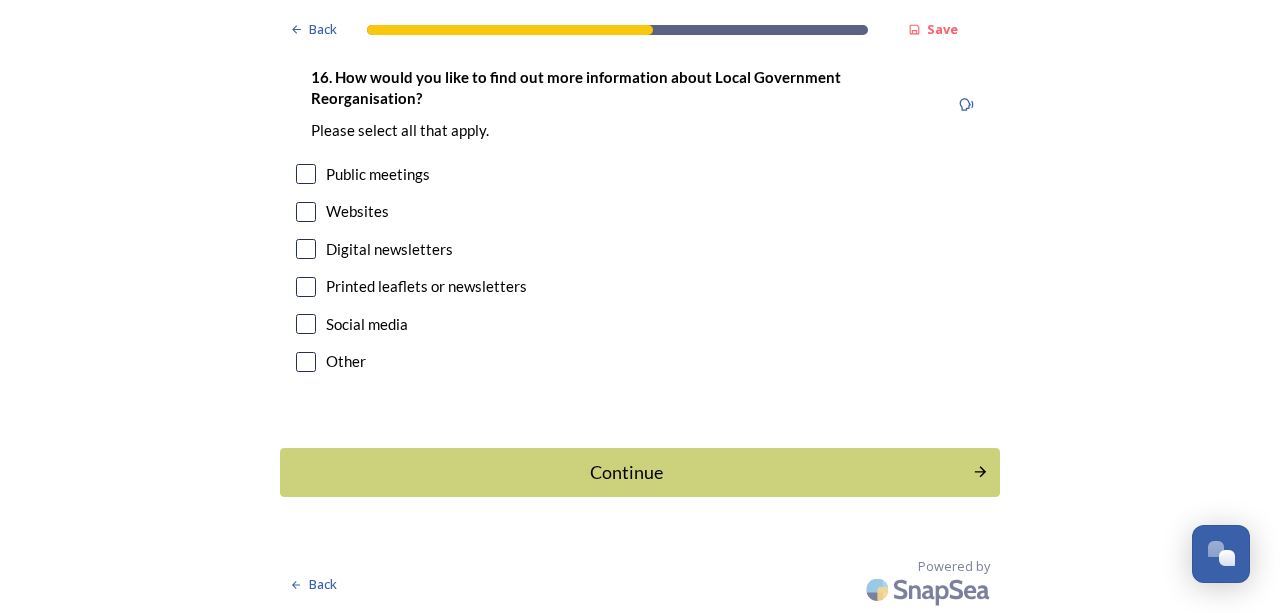 click at bounding box center [306, 249] 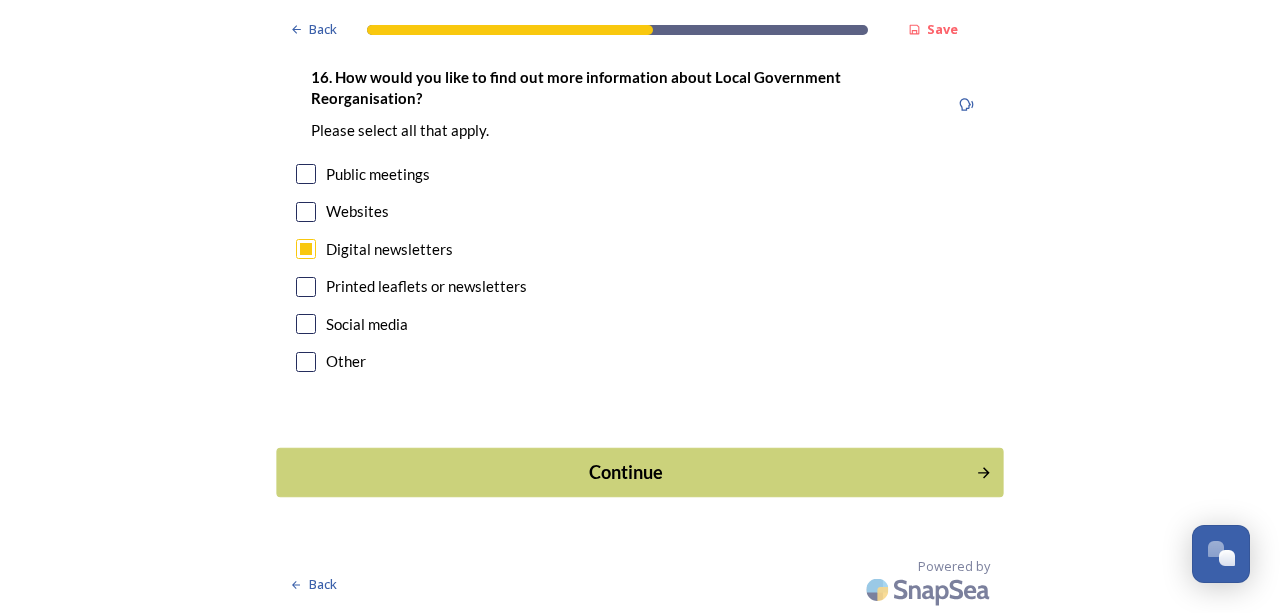 scroll, scrollTop: 6576, scrollLeft: 0, axis: vertical 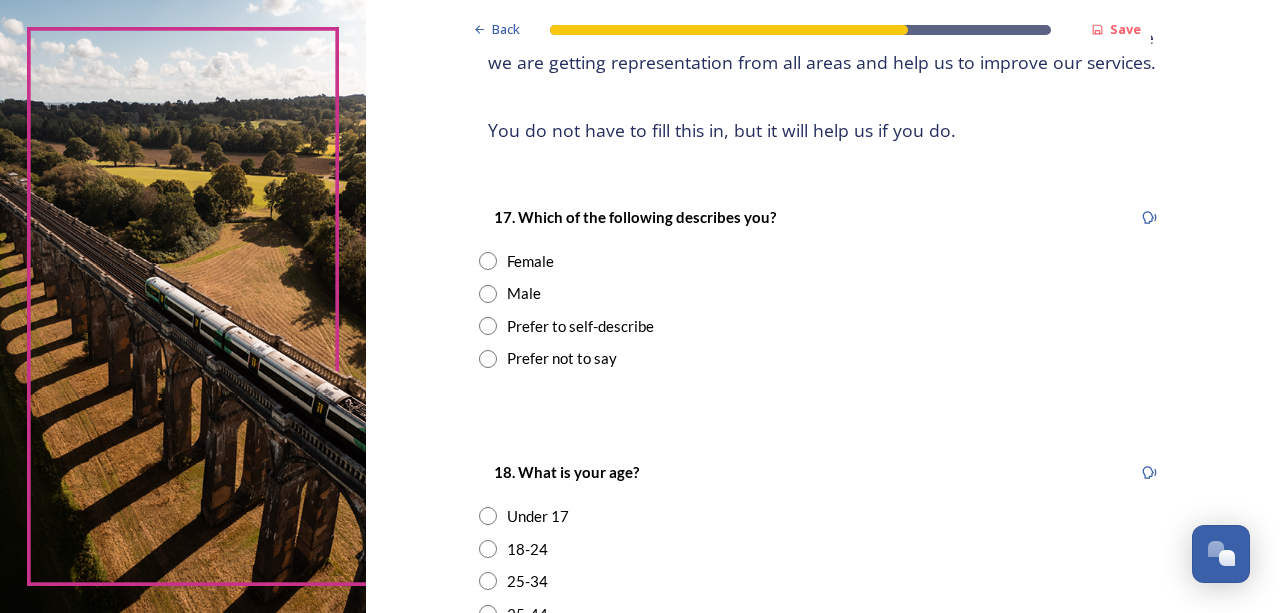 click at bounding box center [488, 261] 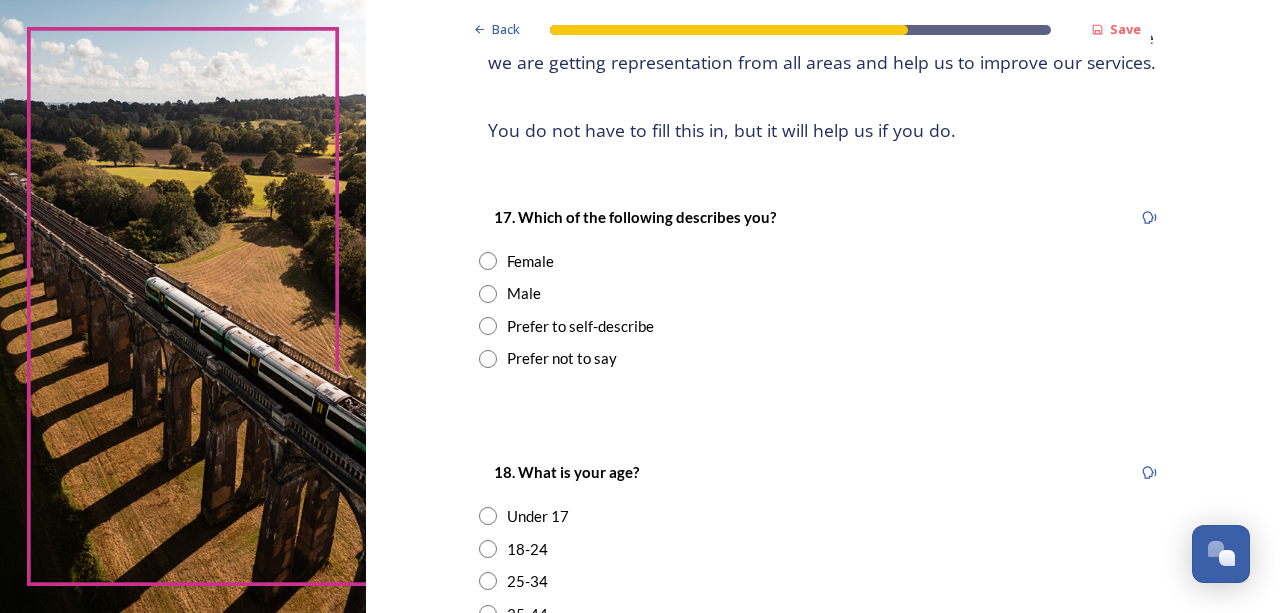 radio on "true" 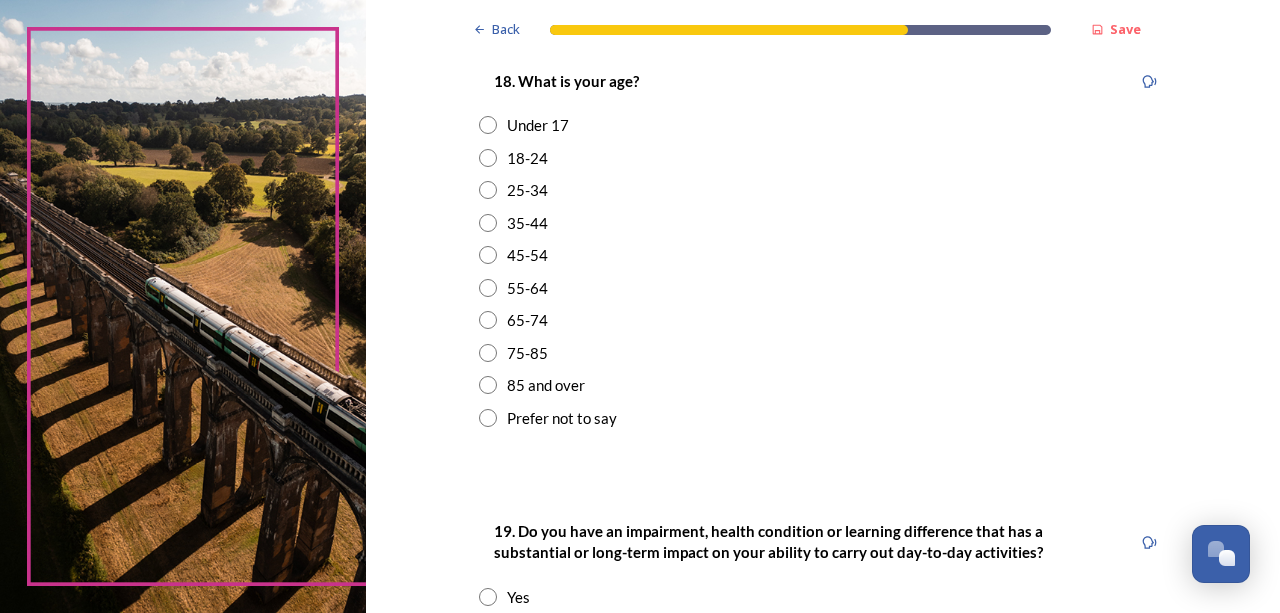 scroll, scrollTop: 666, scrollLeft: 0, axis: vertical 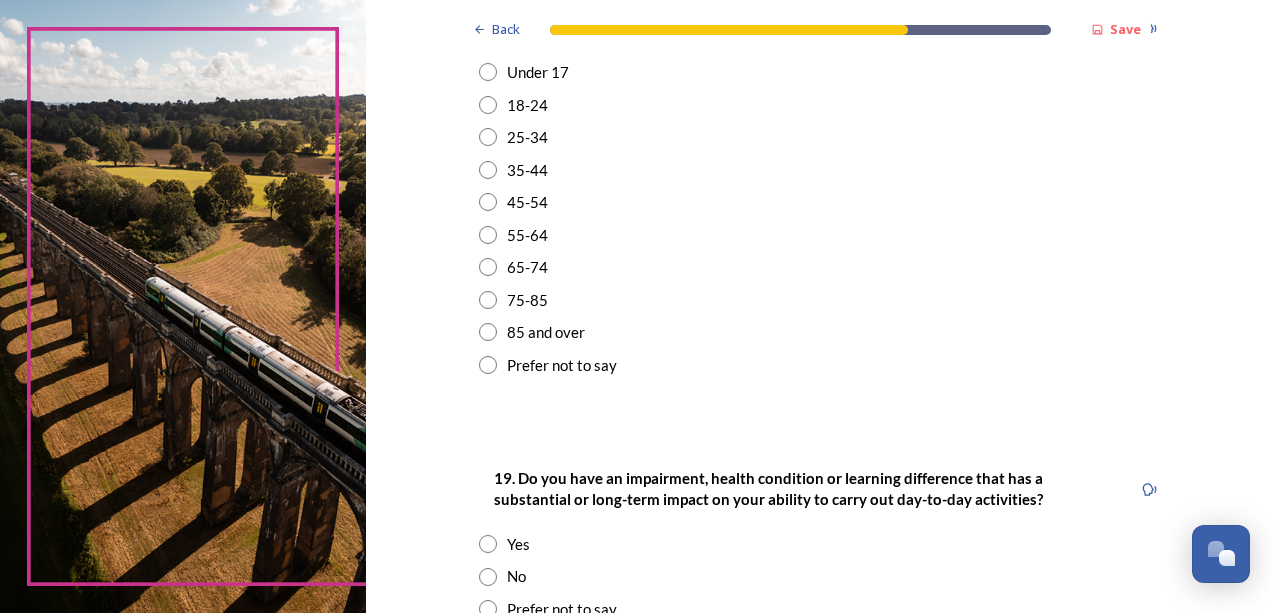 click at bounding box center [488, 267] 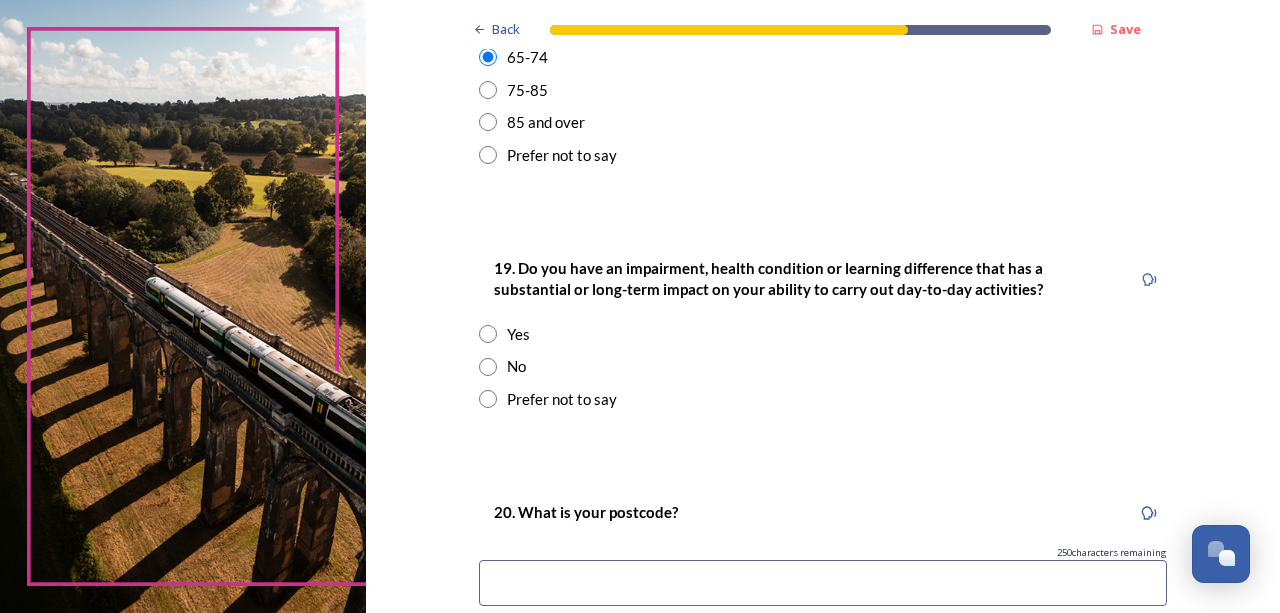 scroll, scrollTop: 888, scrollLeft: 0, axis: vertical 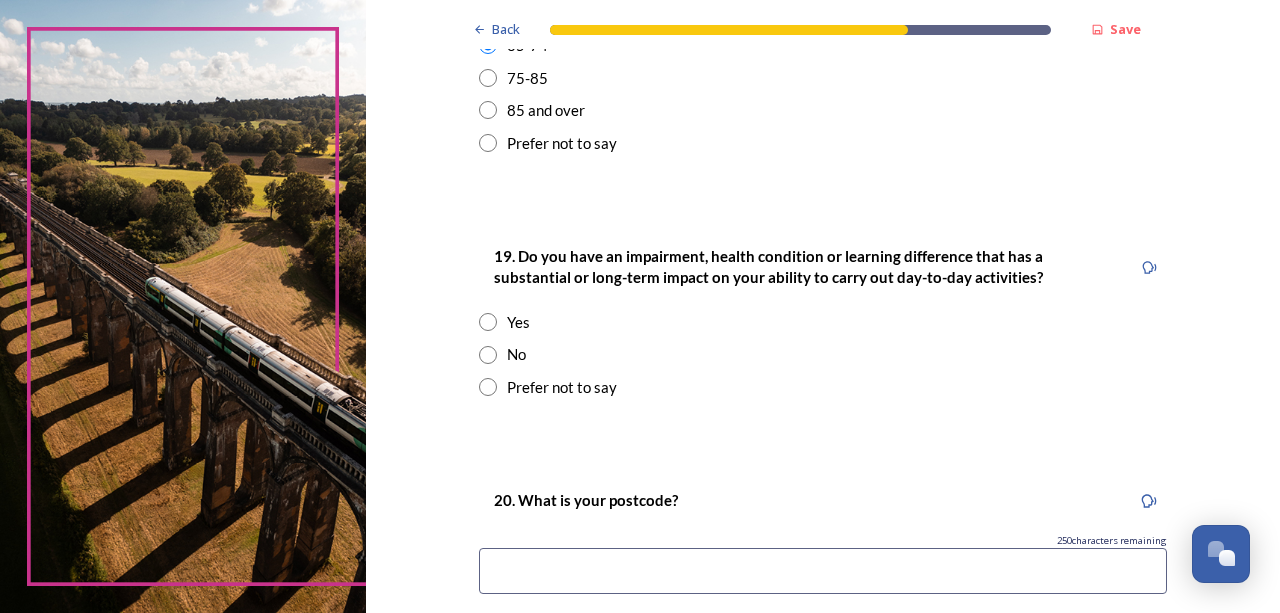 click at bounding box center [488, 355] 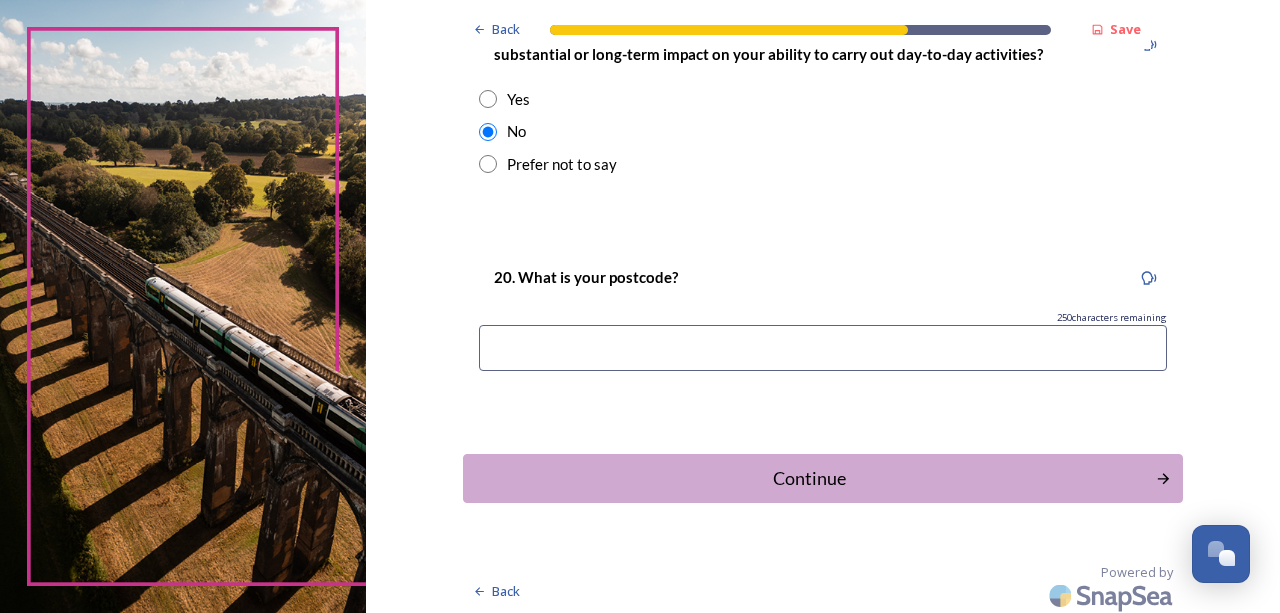 scroll, scrollTop: 1230, scrollLeft: 0, axis: vertical 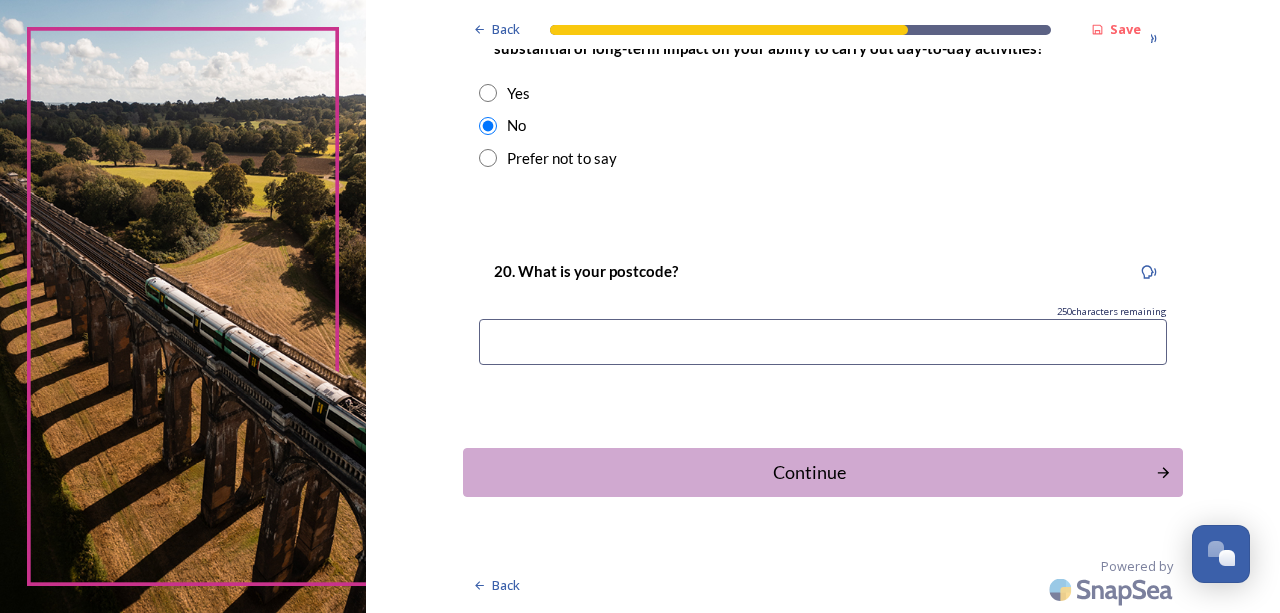 click at bounding box center (823, 342) 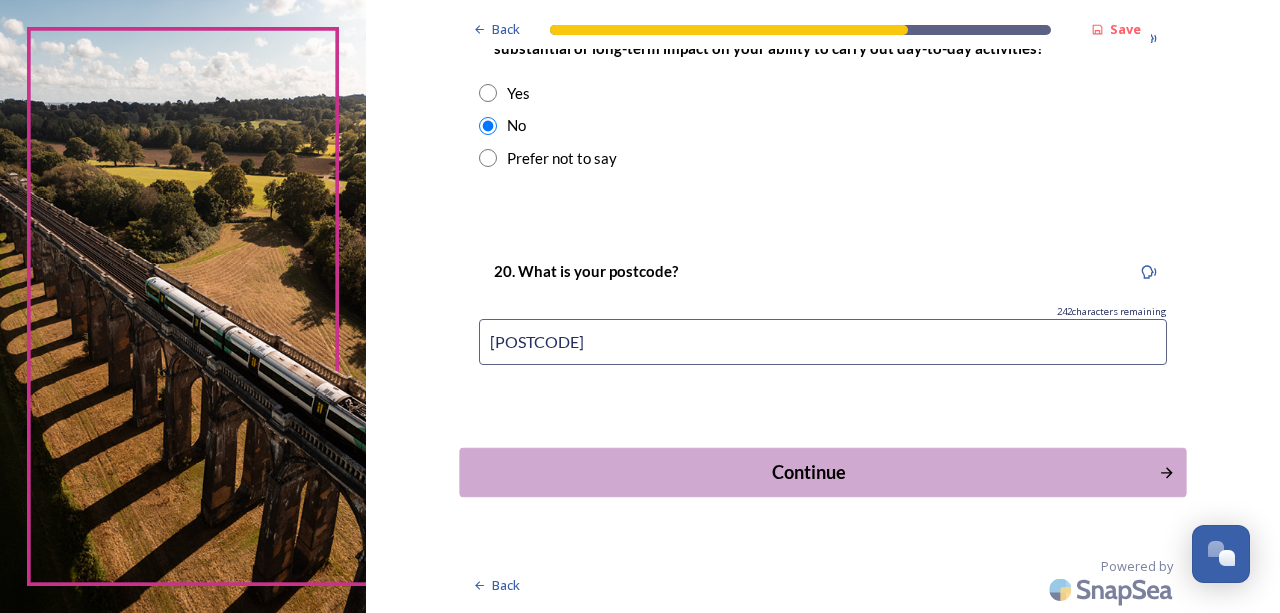 type on "[POSTCODE]" 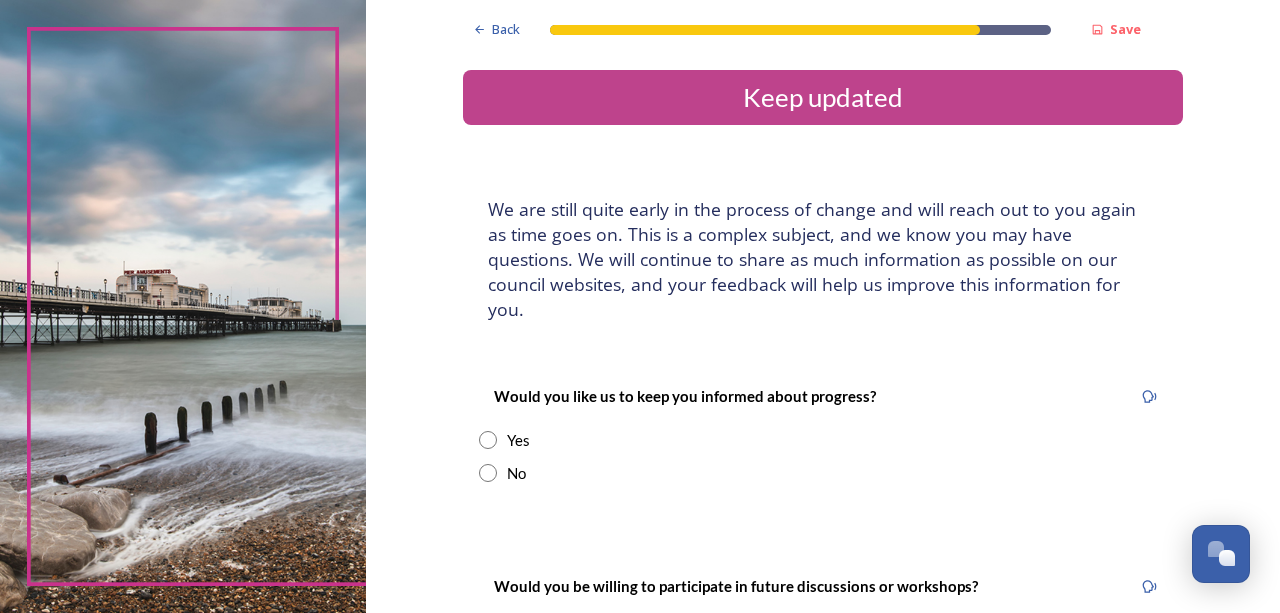 click at bounding box center (488, 440) 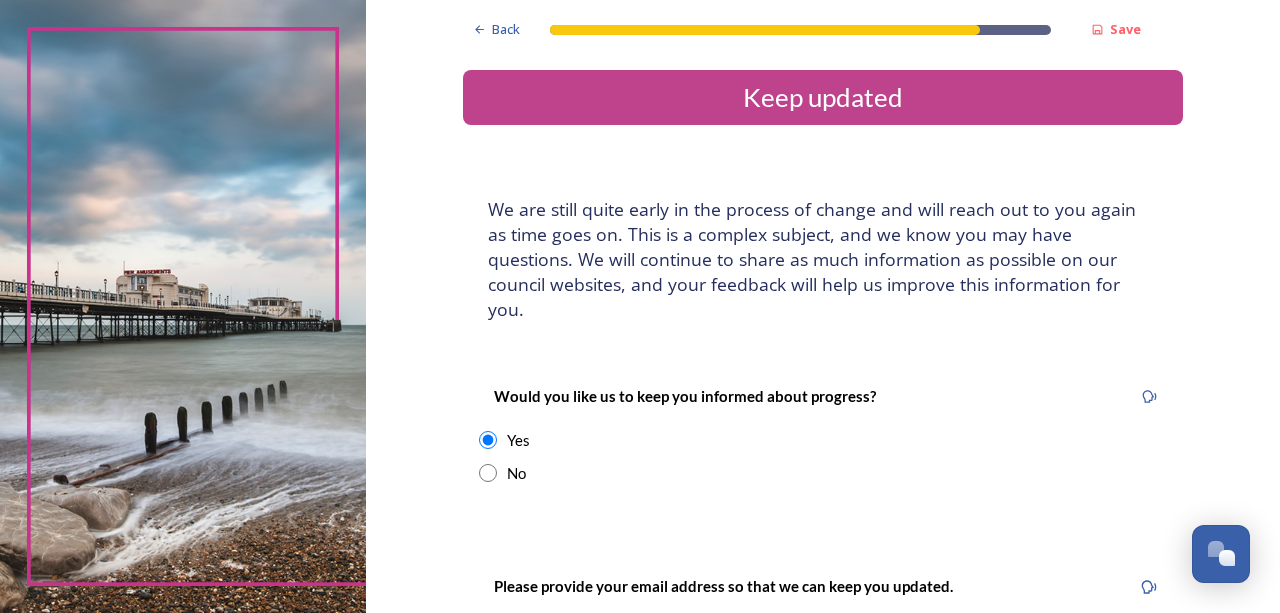 scroll, scrollTop: 444, scrollLeft: 0, axis: vertical 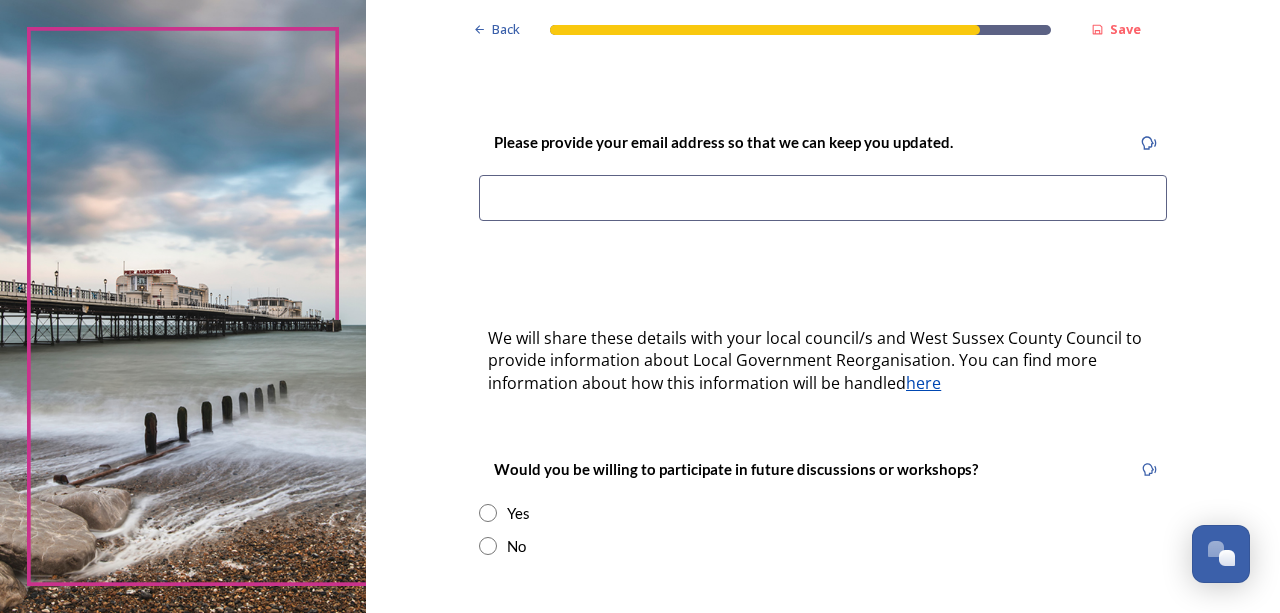 click at bounding box center (823, 198) 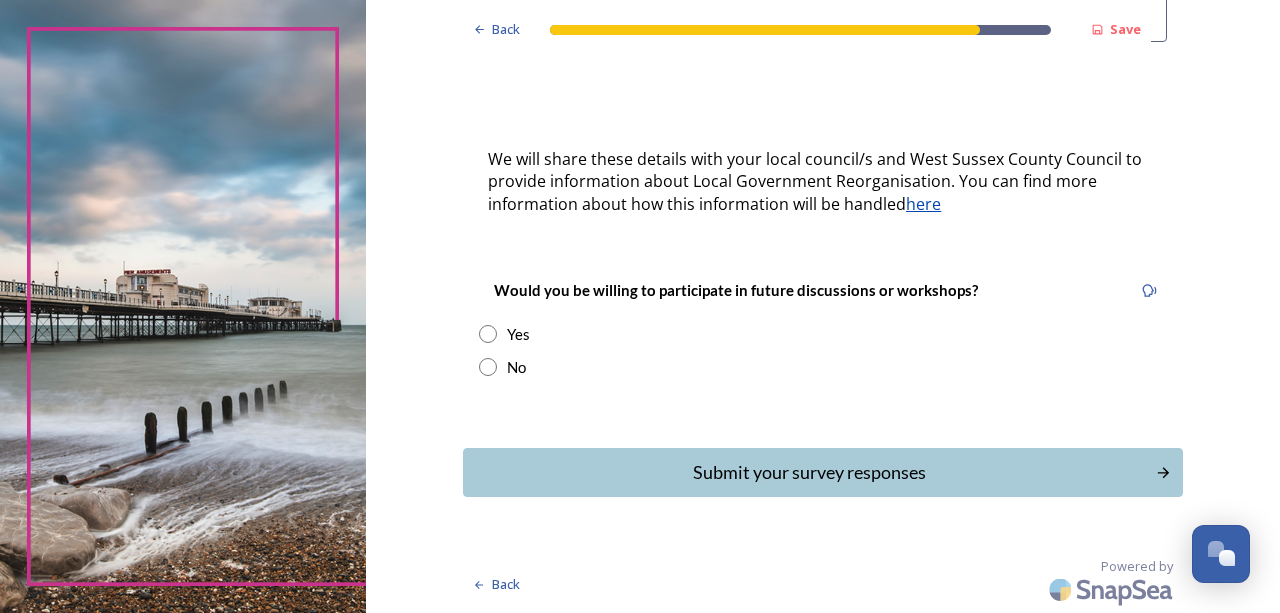 scroll, scrollTop: 666, scrollLeft: 0, axis: vertical 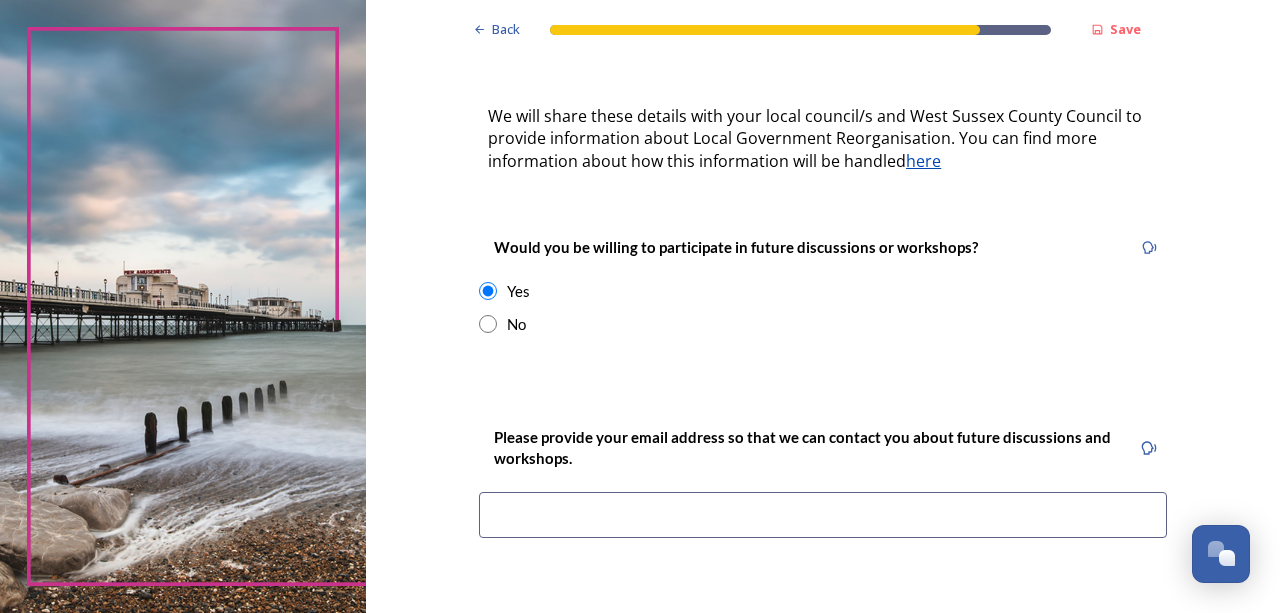 click at bounding box center (488, 324) 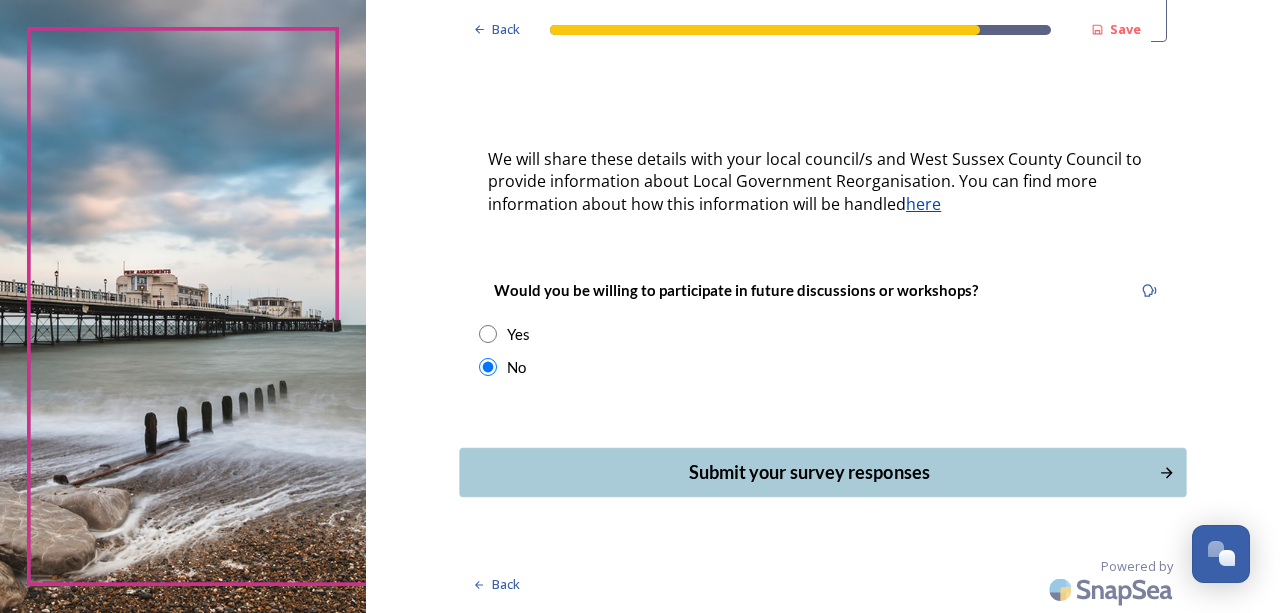 scroll, scrollTop: 710, scrollLeft: 0, axis: vertical 